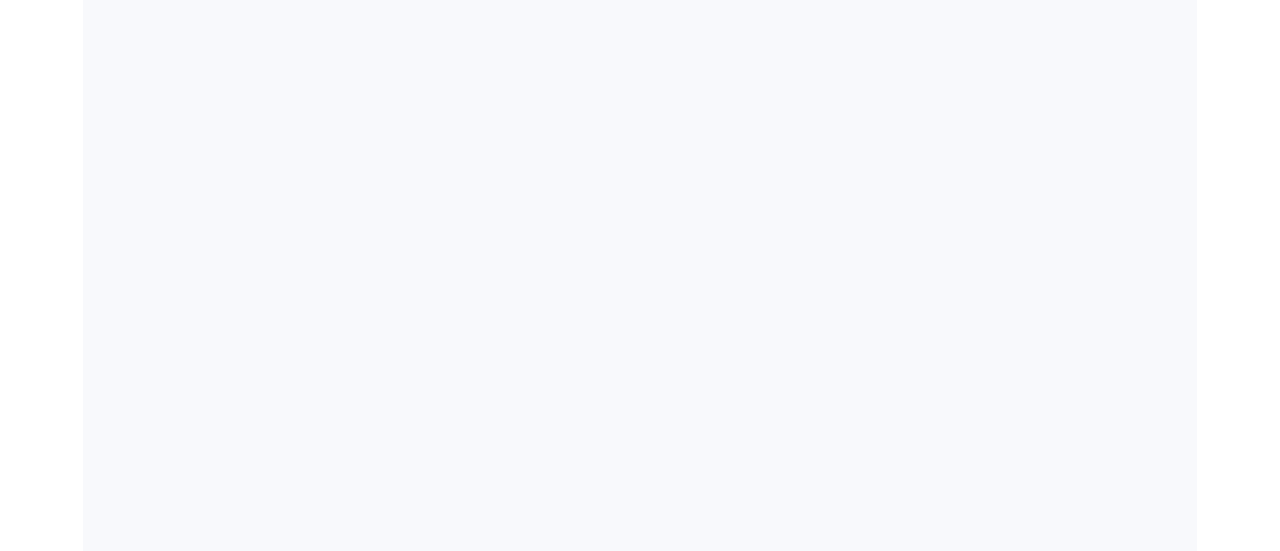 scroll, scrollTop: 0, scrollLeft: 0, axis: both 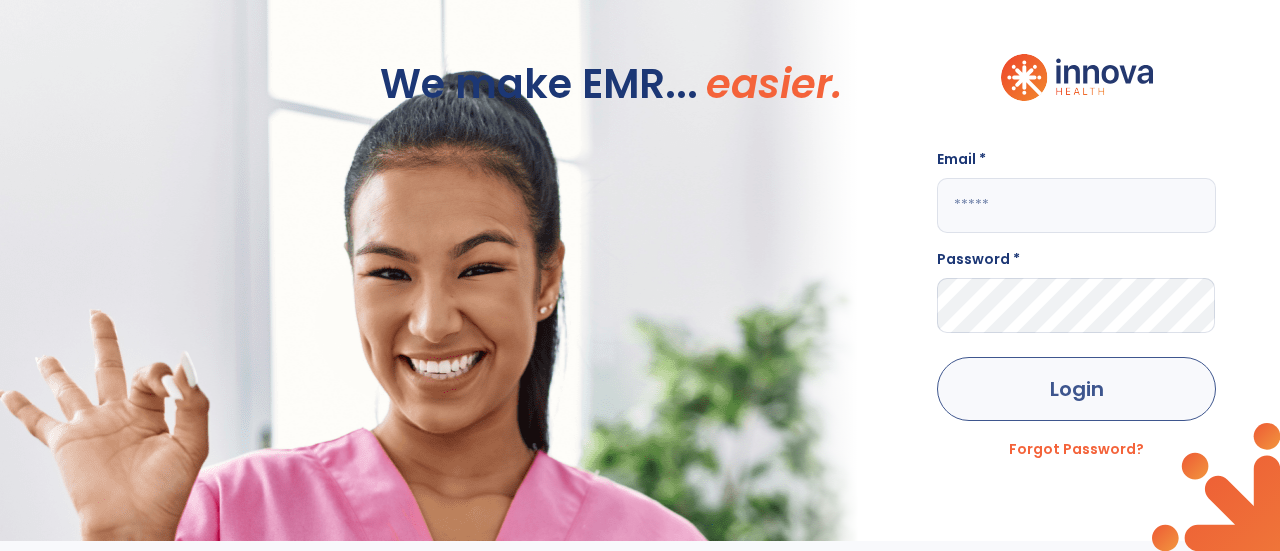 type on "**********" 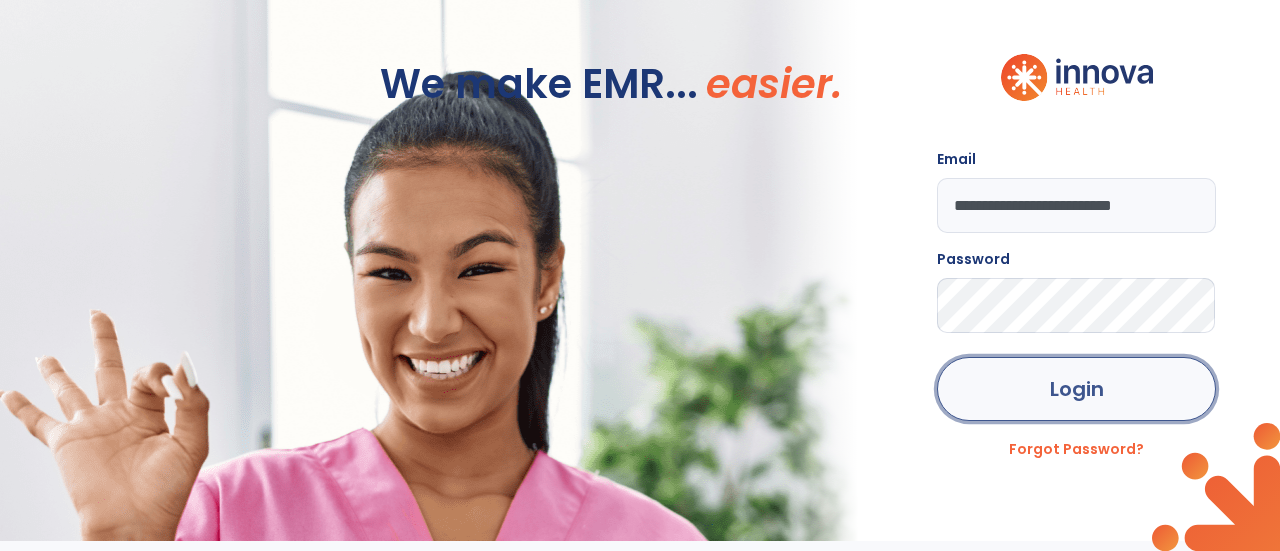 click on "Login" 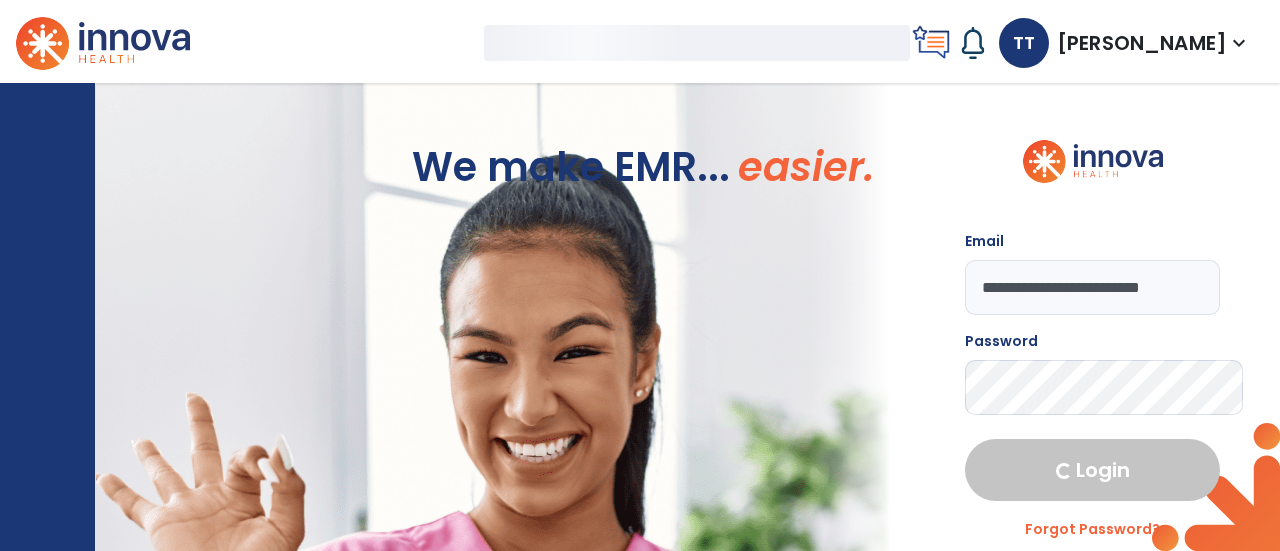 select on "****" 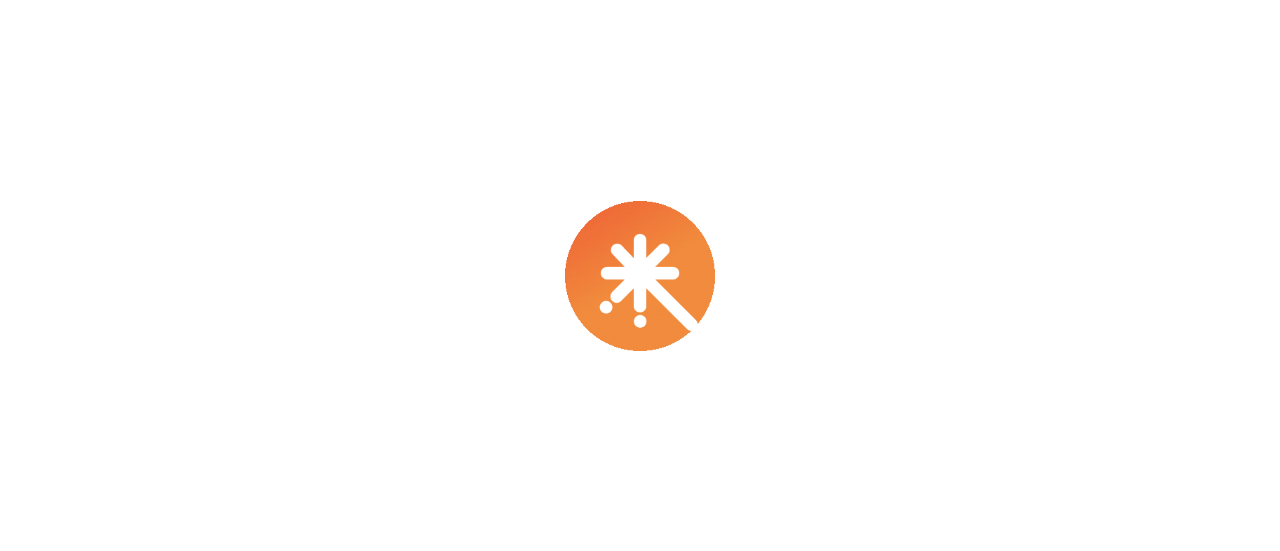 scroll, scrollTop: 0, scrollLeft: 0, axis: both 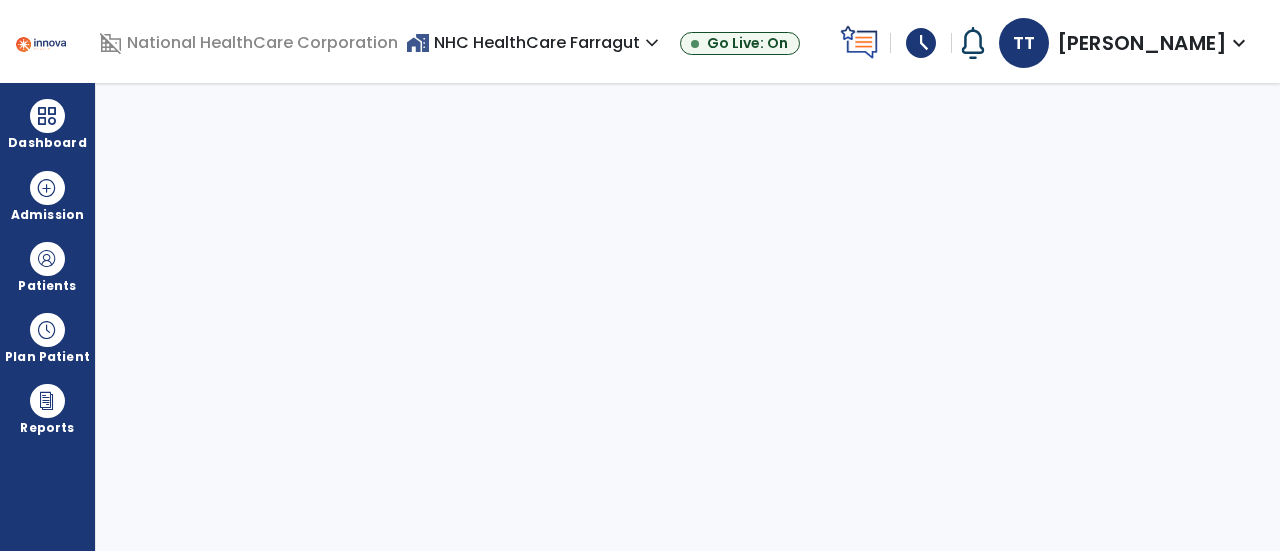 select on "****" 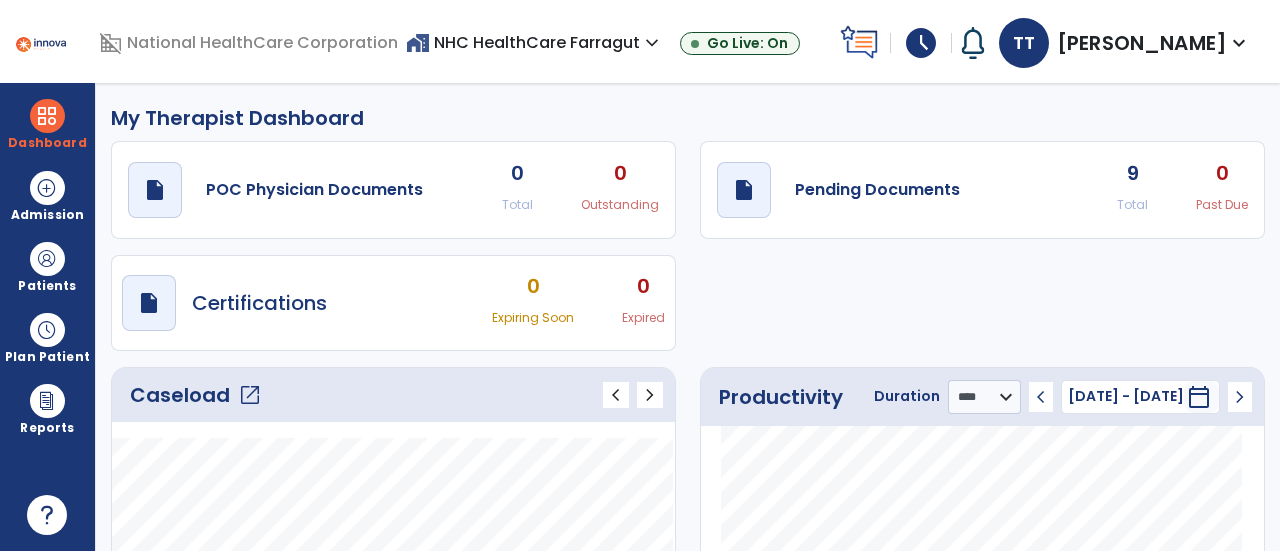 click on "Caseload   open_in_new" 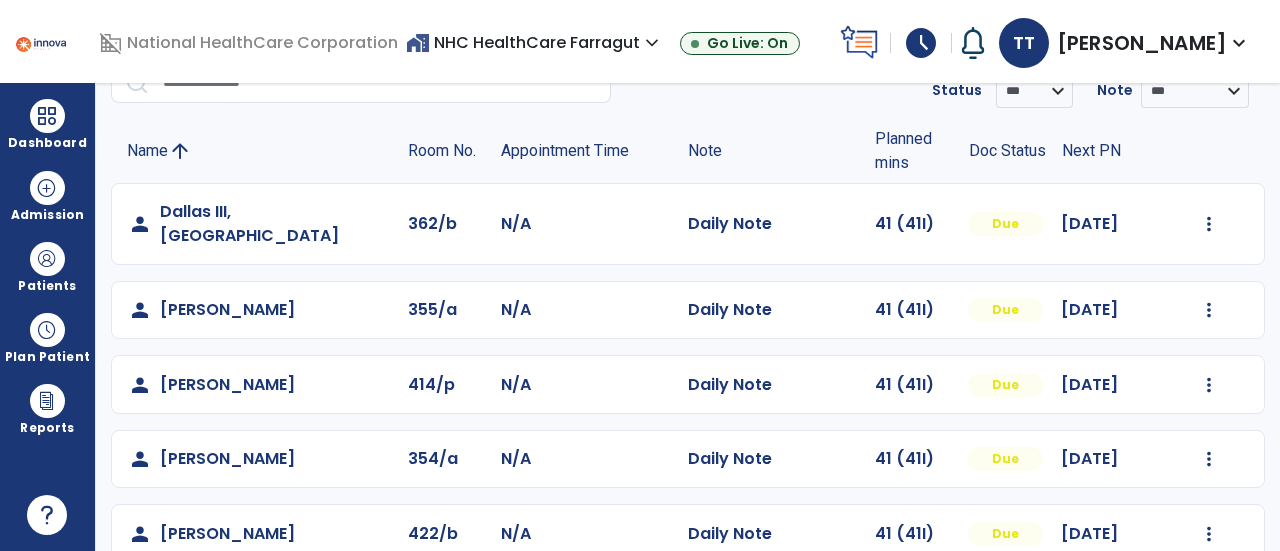scroll, scrollTop: 0, scrollLeft: 0, axis: both 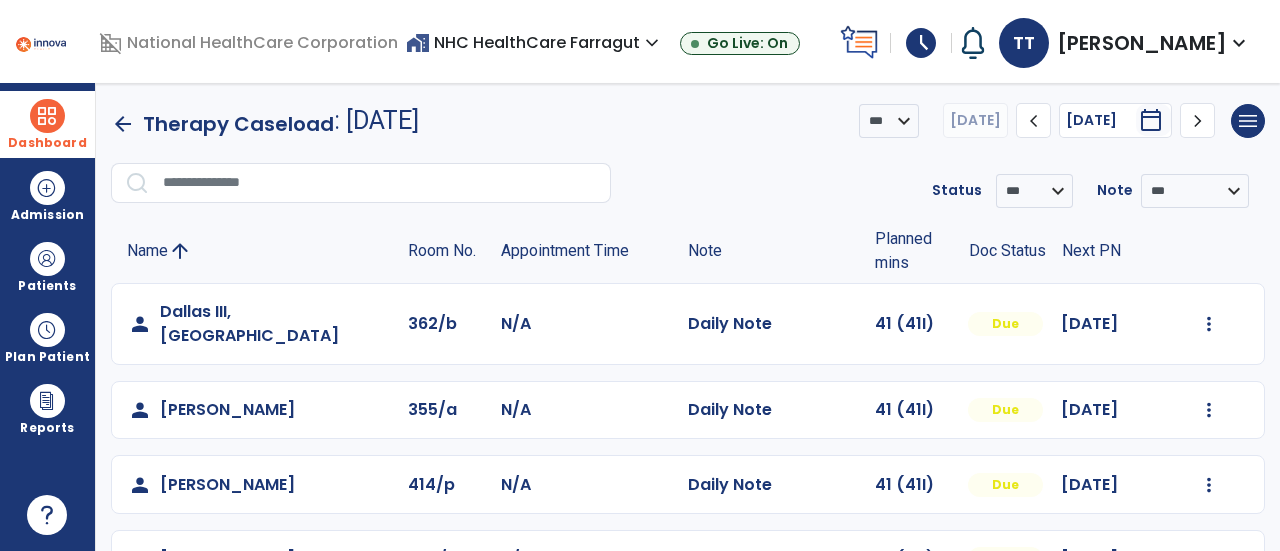 drag, startPoint x: 72, startPoint y: 123, endPoint x: 111, endPoint y: 115, distance: 39.812057 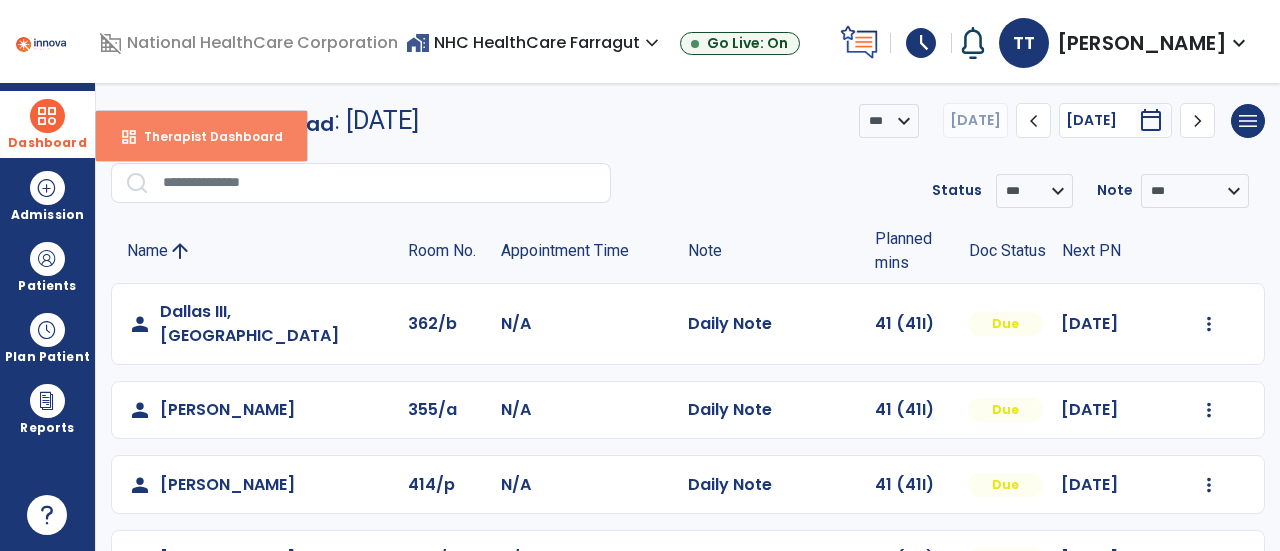 click on "Therapist Dashboard" at bounding box center (205, 136) 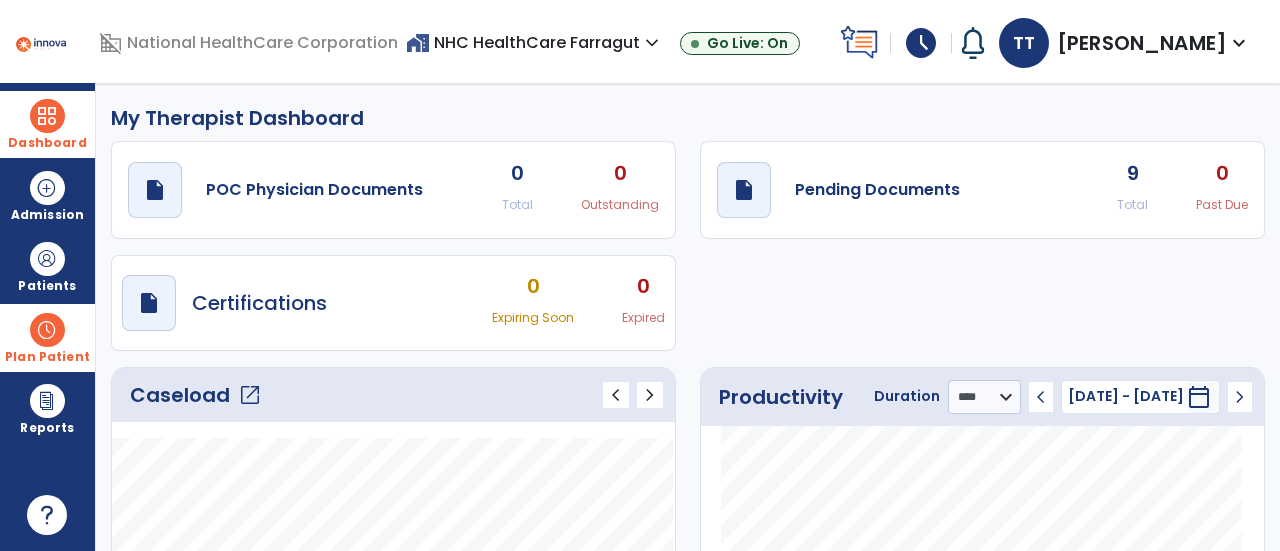click at bounding box center [47, 330] 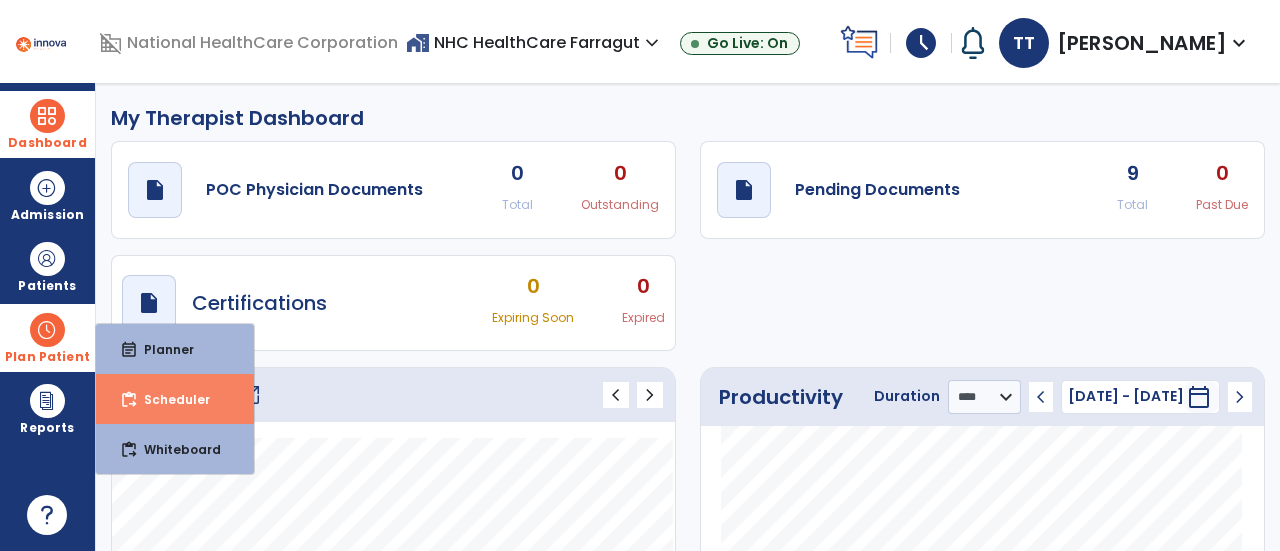click on "Scheduler" at bounding box center [169, 399] 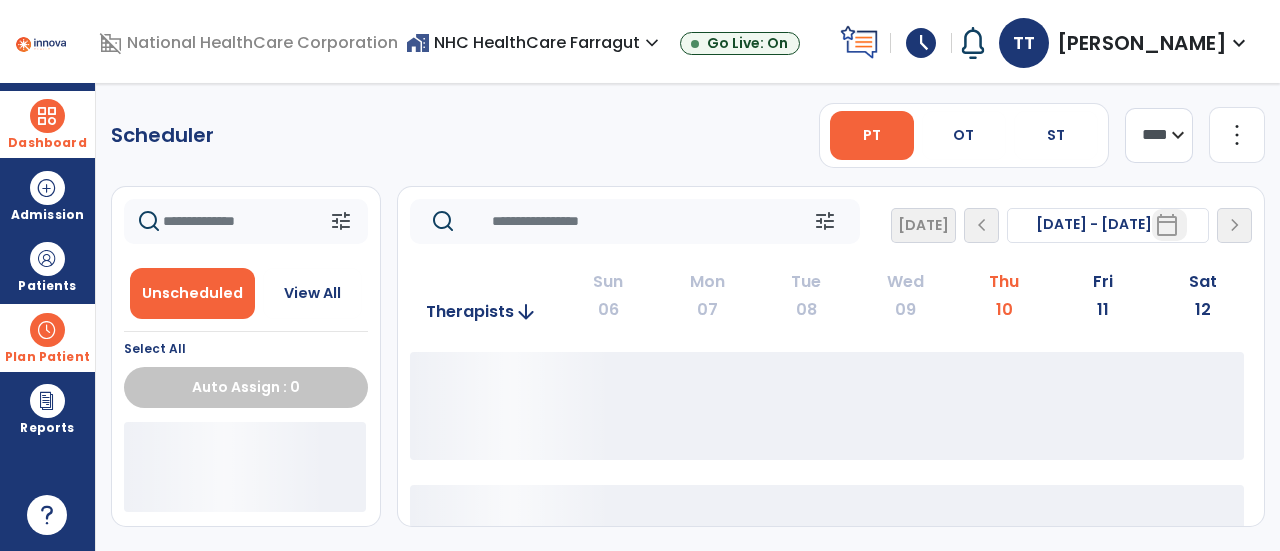 drag, startPoint x: 960, startPoint y: 140, endPoint x: 1051, endPoint y: 168, distance: 95.2103 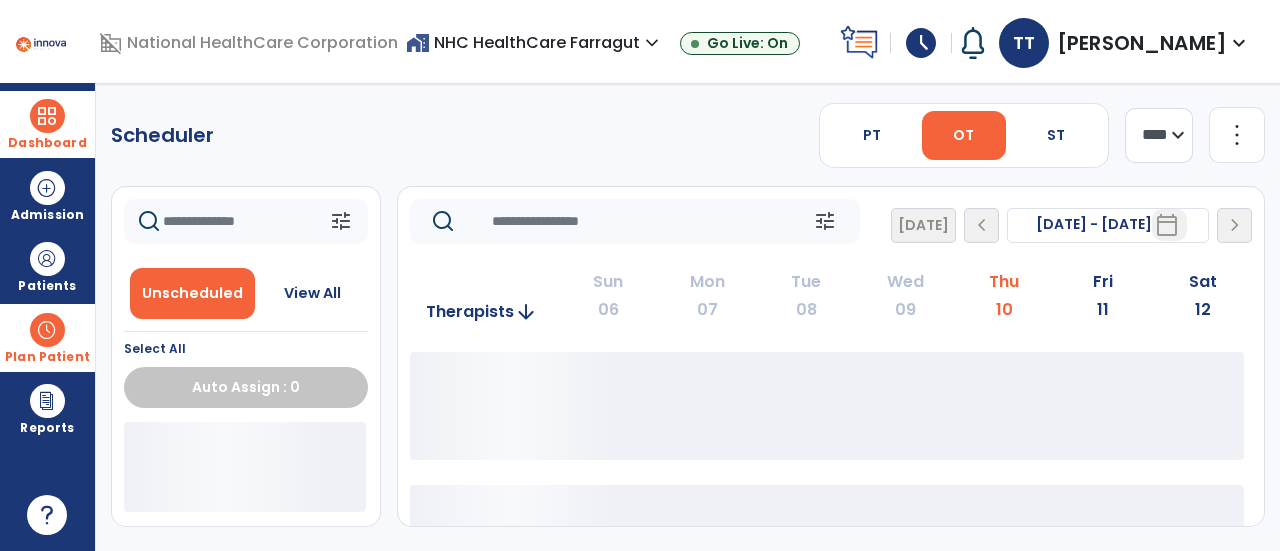 drag, startPoint x: 1146, startPoint y: 138, endPoint x: 1146, endPoint y: 159, distance: 21 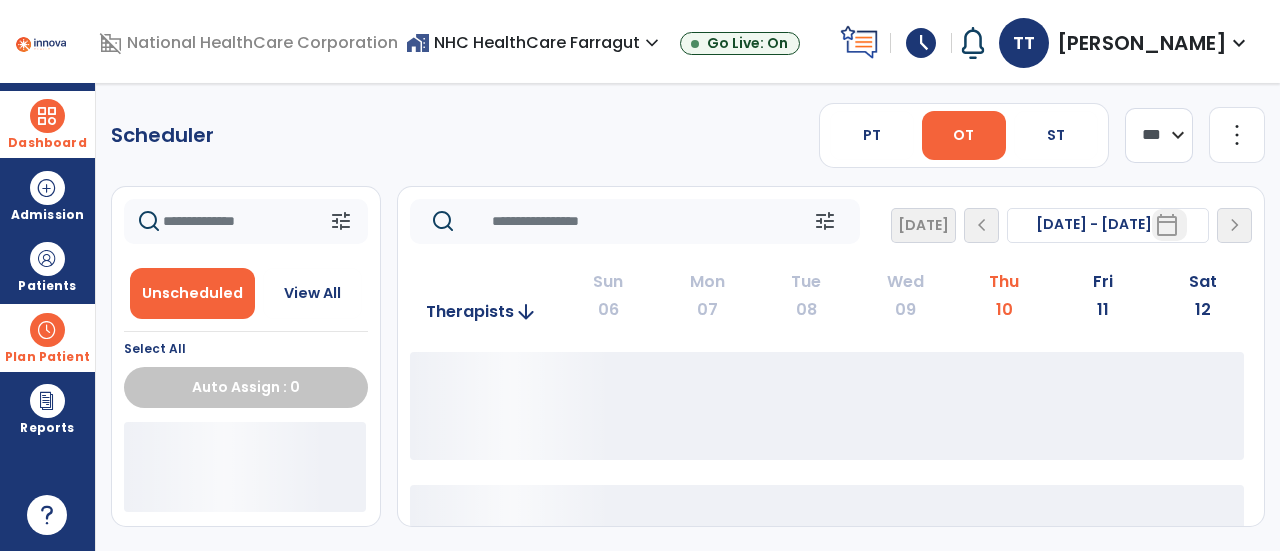click on "**** ***" 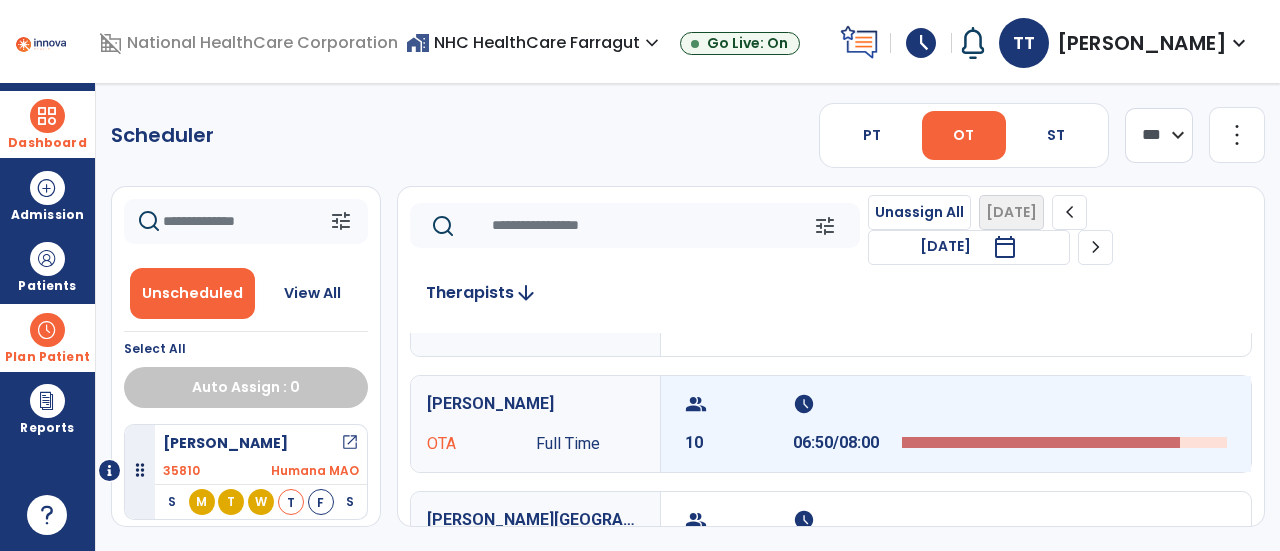 scroll, scrollTop: 100, scrollLeft: 0, axis: vertical 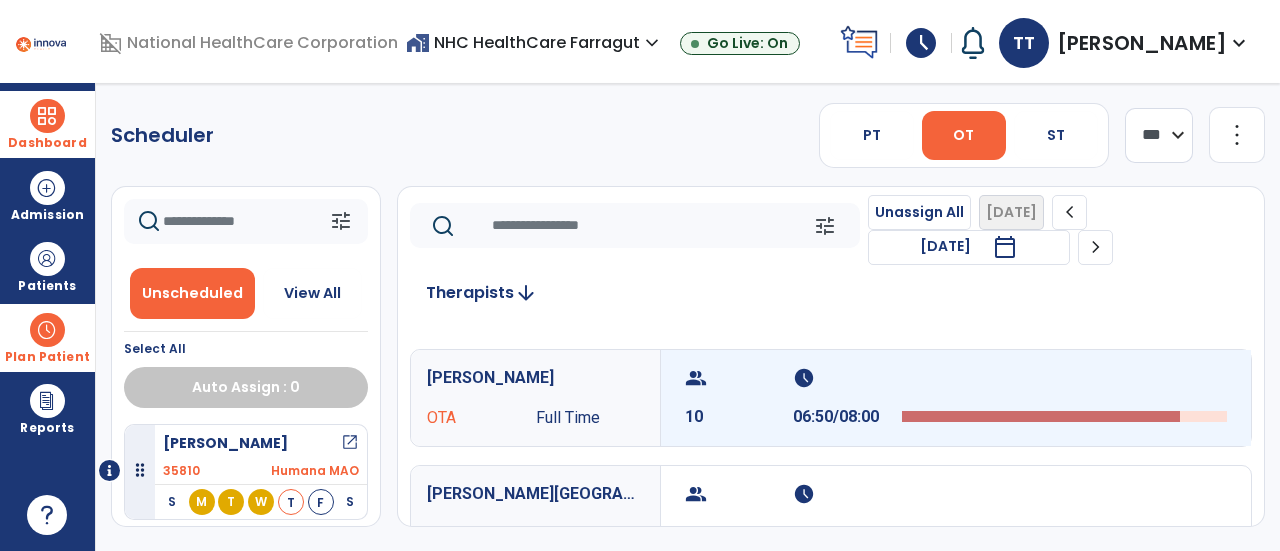 click on "group  10" at bounding box center [739, 398] 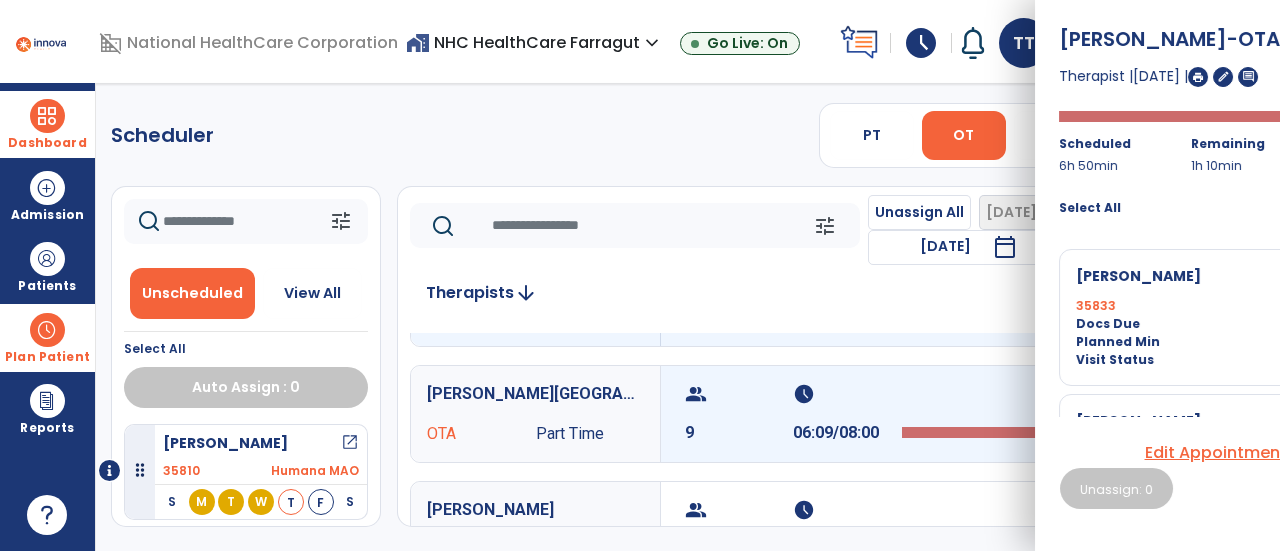 scroll, scrollTop: 400, scrollLeft: 0, axis: vertical 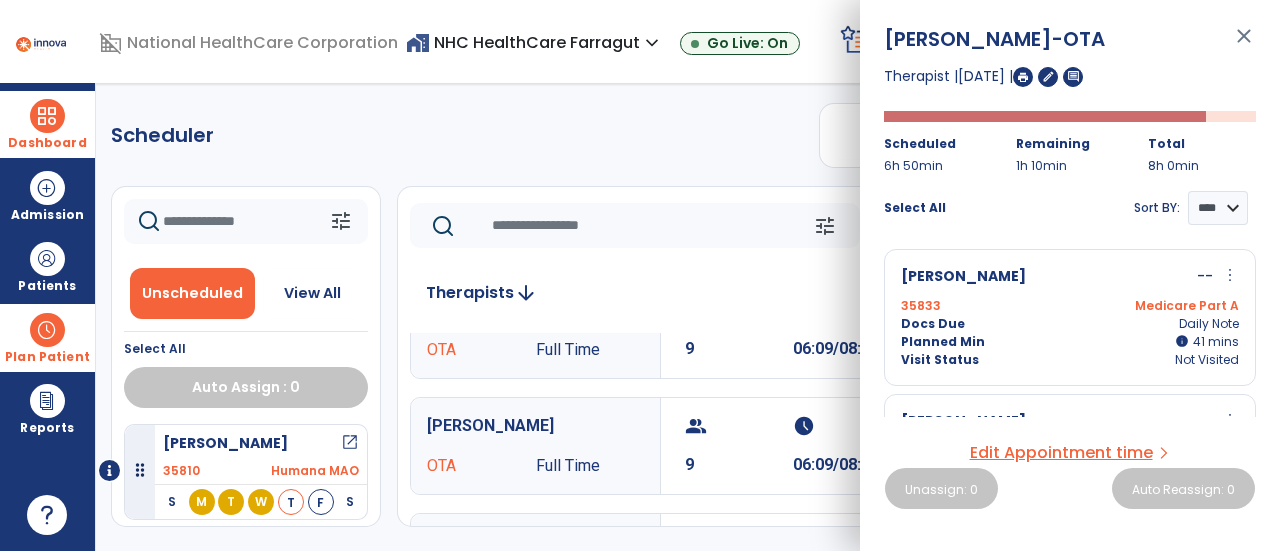 click on "close" at bounding box center [1244, 45] 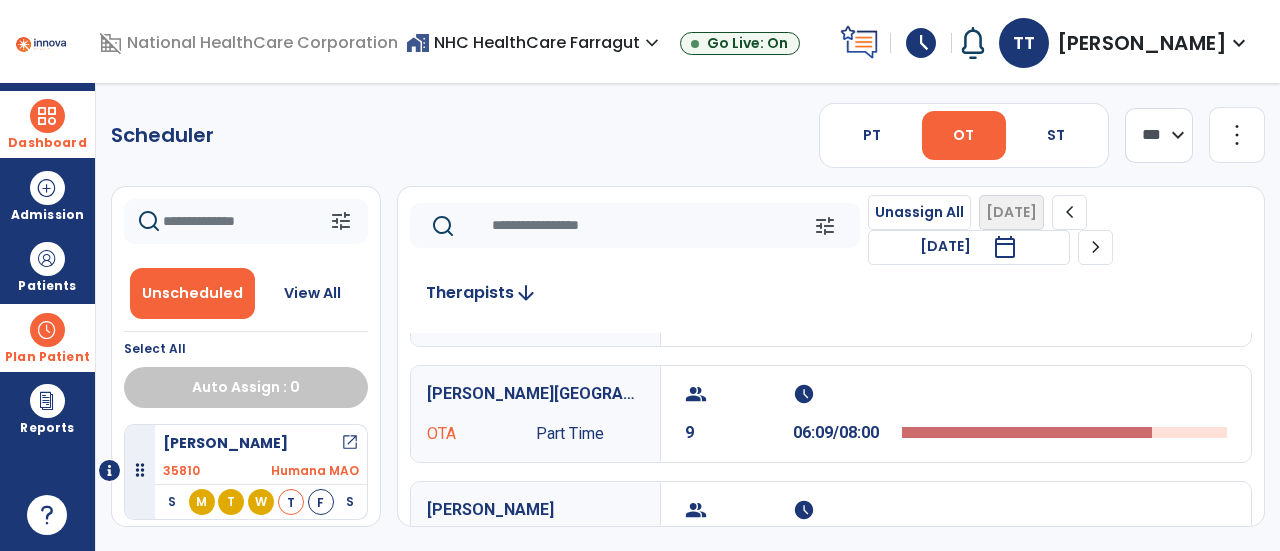 scroll, scrollTop: 400, scrollLeft: 0, axis: vertical 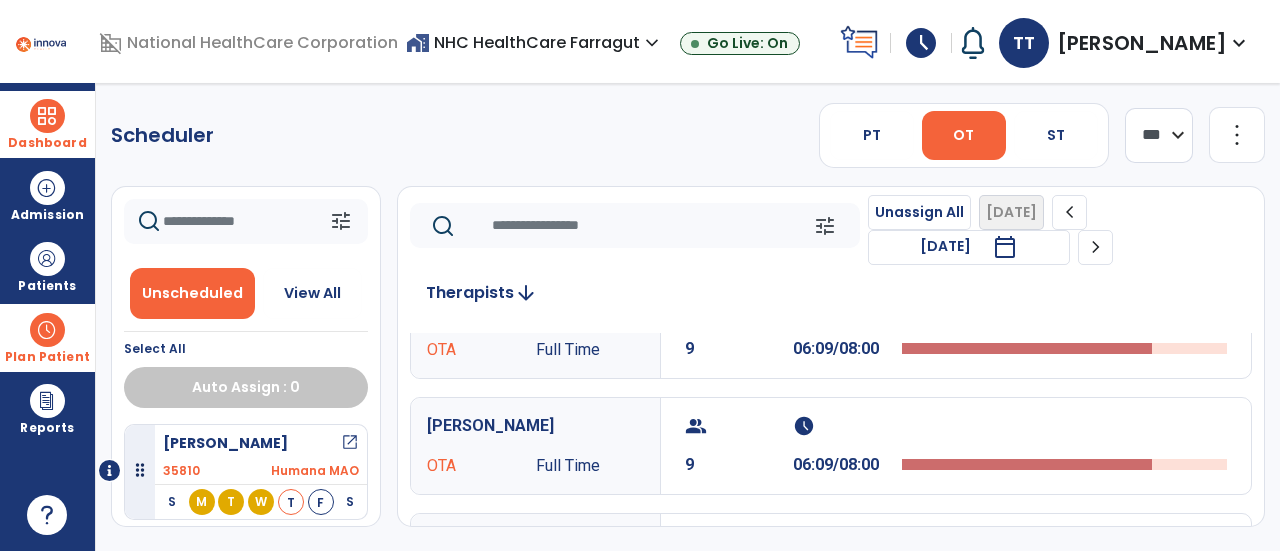 click on "Dashboard" at bounding box center [47, 143] 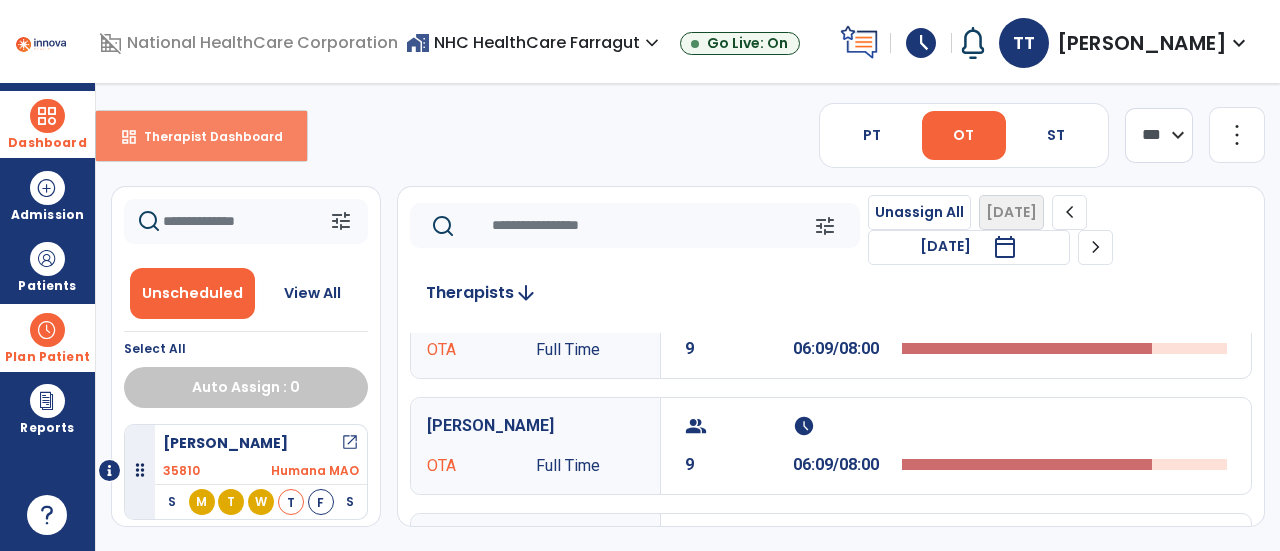 click on "Therapist Dashboard" at bounding box center (205, 136) 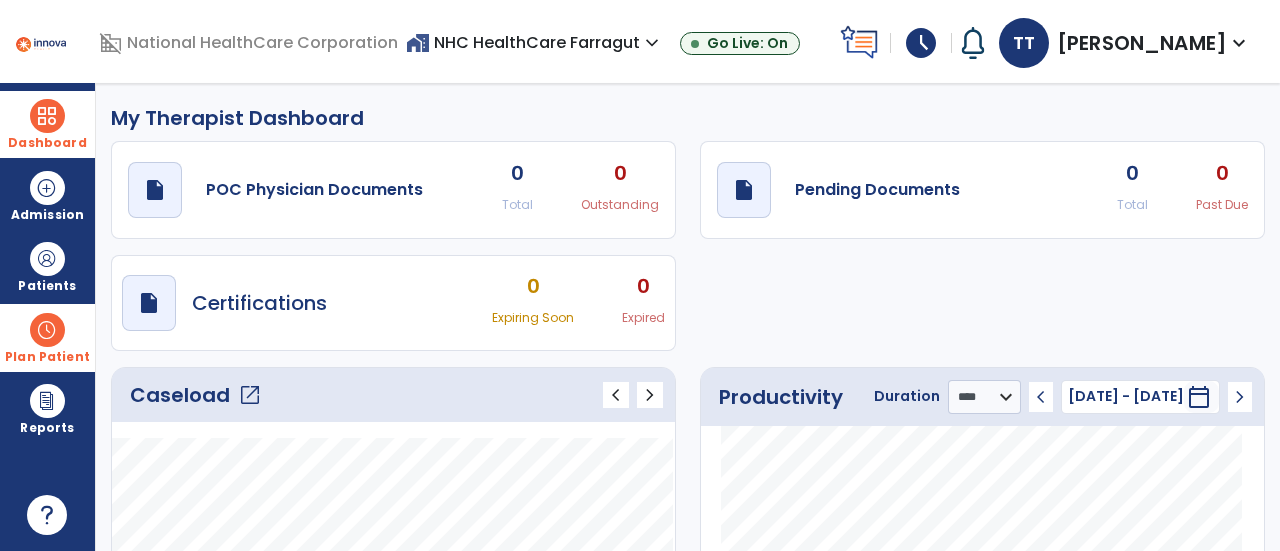 click on "Caseload   open_in_new" 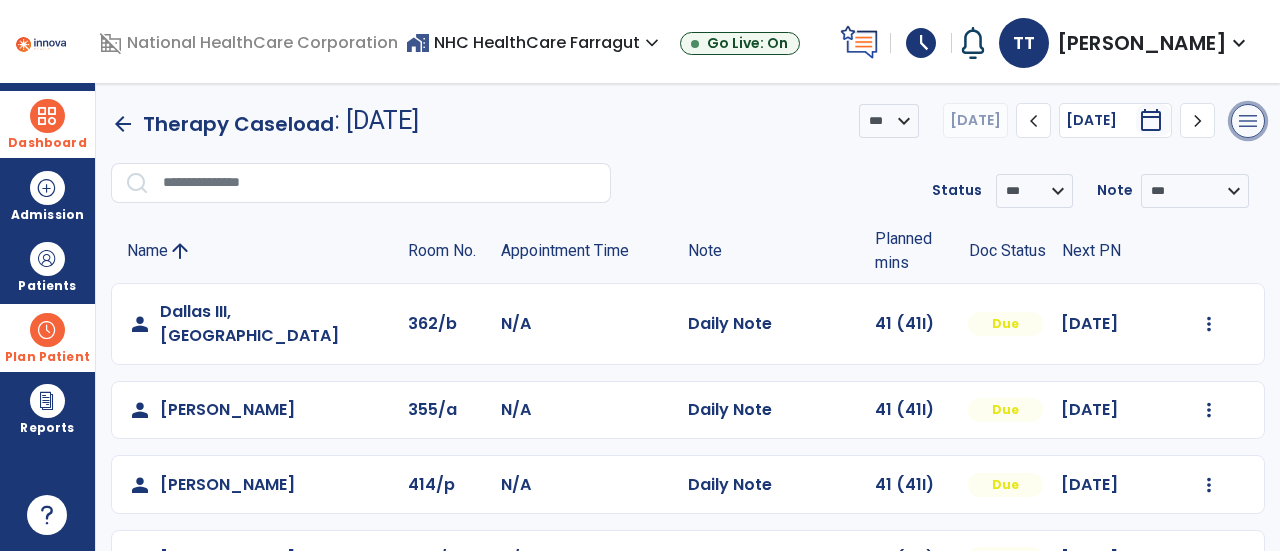 click on "menu" at bounding box center [1248, 121] 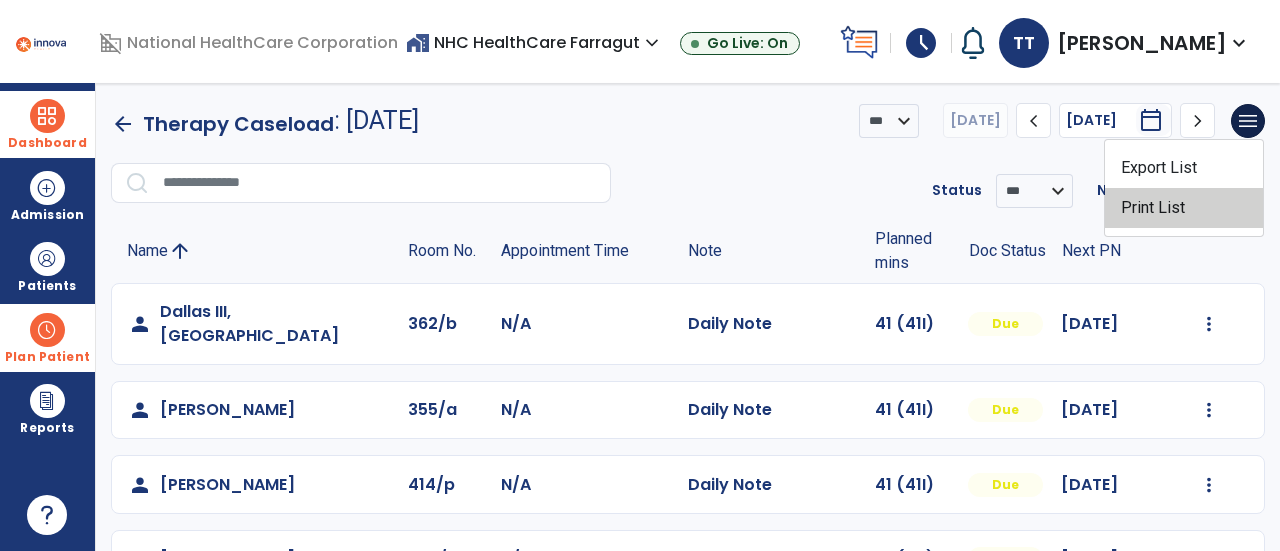 click on "Print List" 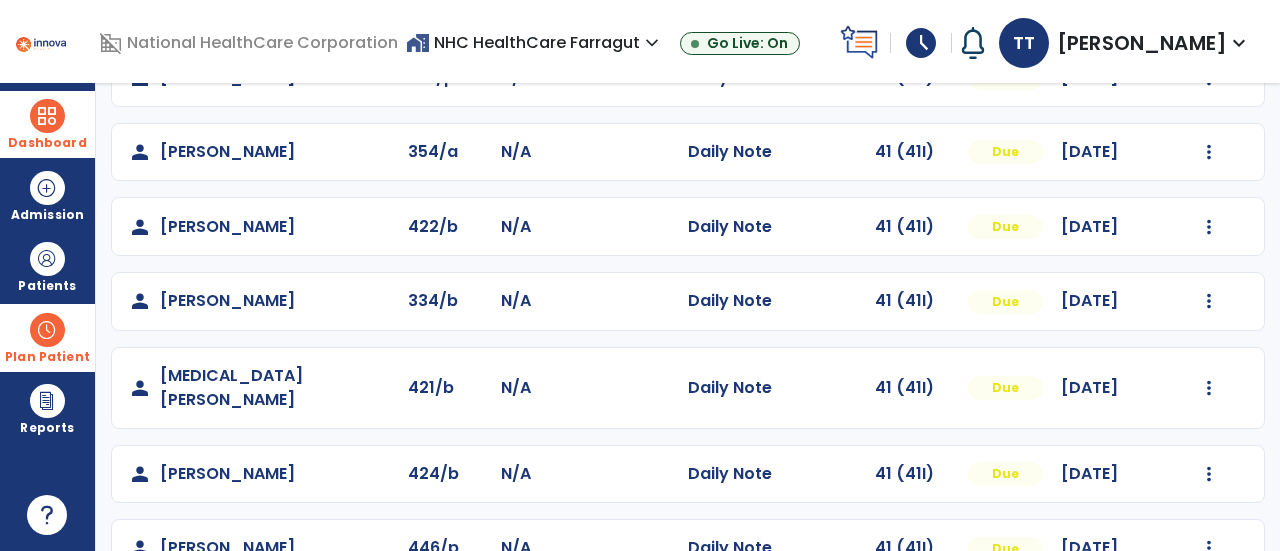 scroll, scrollTop: 0, scrollLeft: 0, axis: both 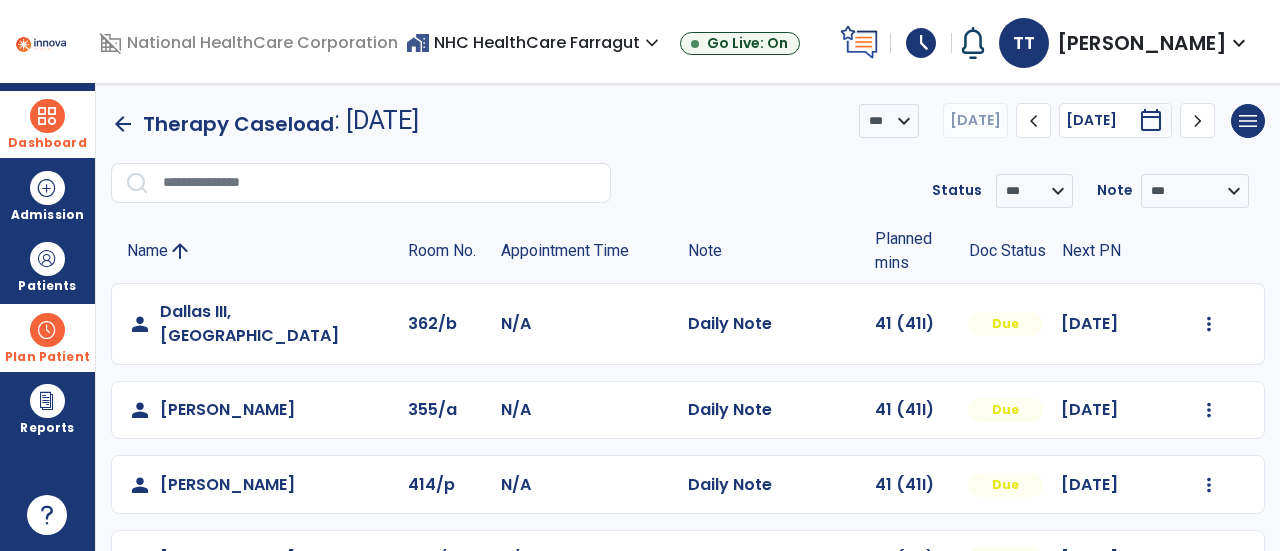 click on "arrow_back   Therapy Caseload  : [DATE] *** ****  [DATE]  chevron_left [DATE]  *********  calendar_today  chevron_right  menu   Export List   Print List" 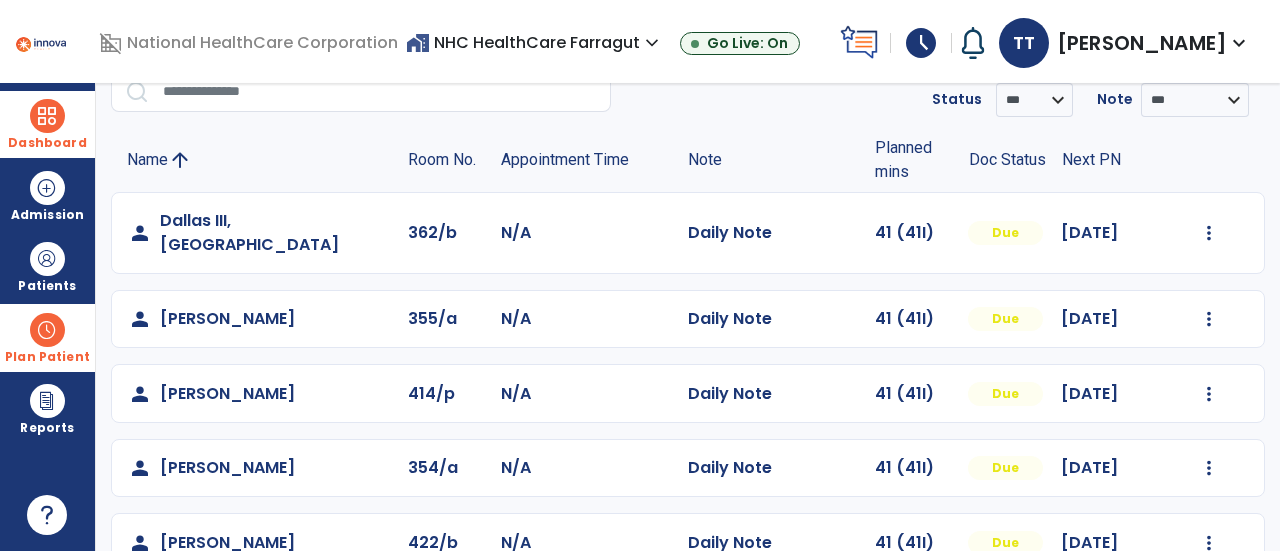 scroll, scrollTop: 300, scrollLeft: 0, axis: vertical 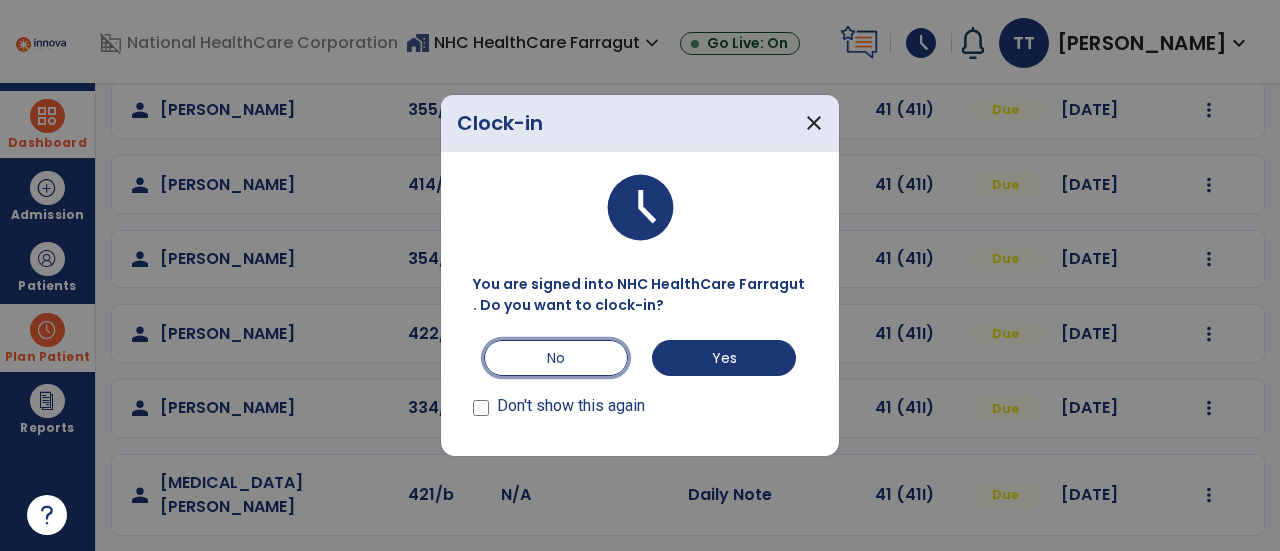 click on "No" at bounding box center [556, 358] 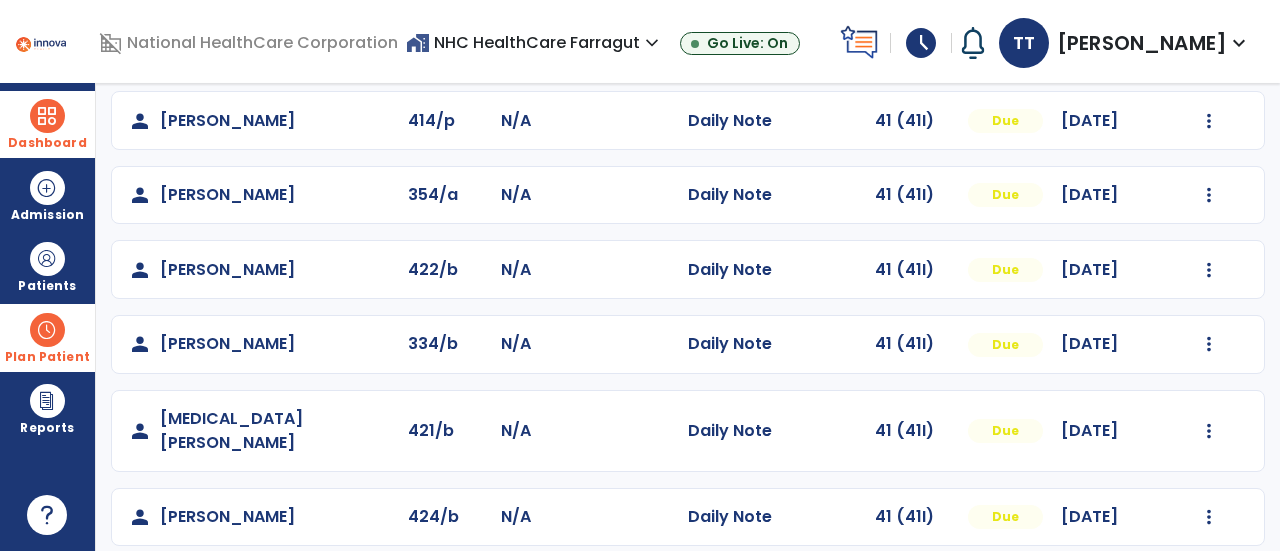scroll, scrollTop: 407, scrollLeft: 0, axis: vertical 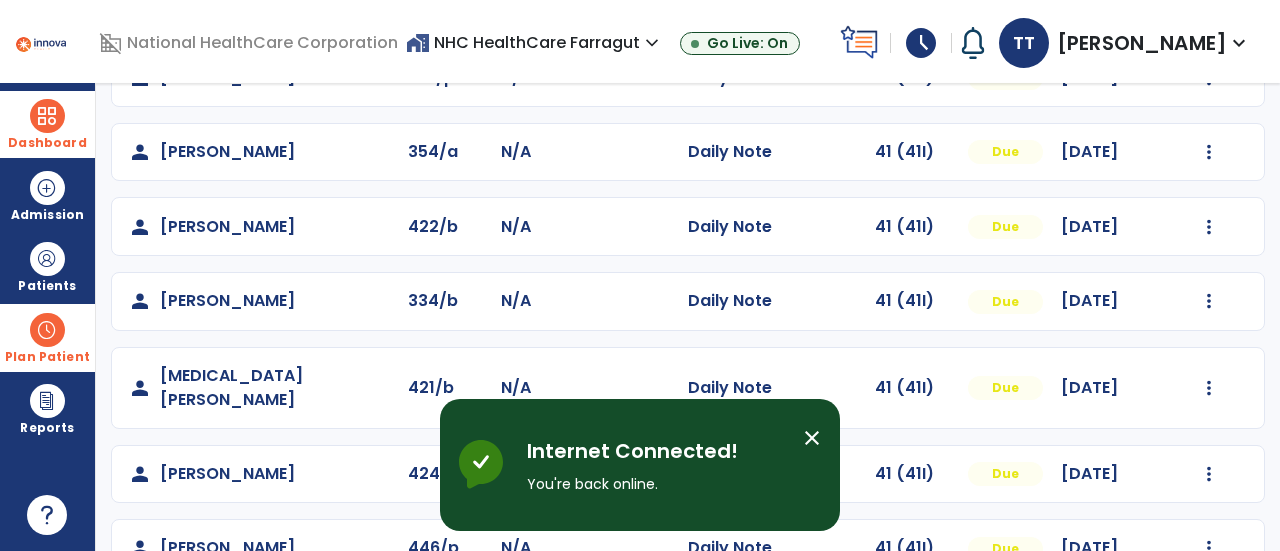 click on "close" at bounding box center (812, 438) 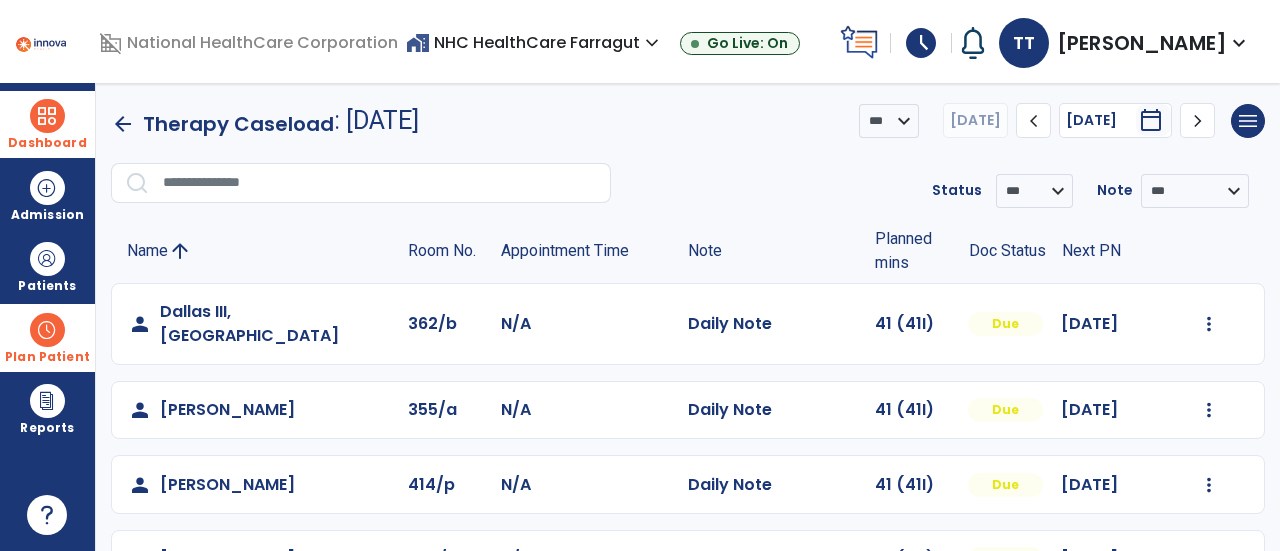 scroll, scrollTop: 0, scrollLeft: 0, axis: both 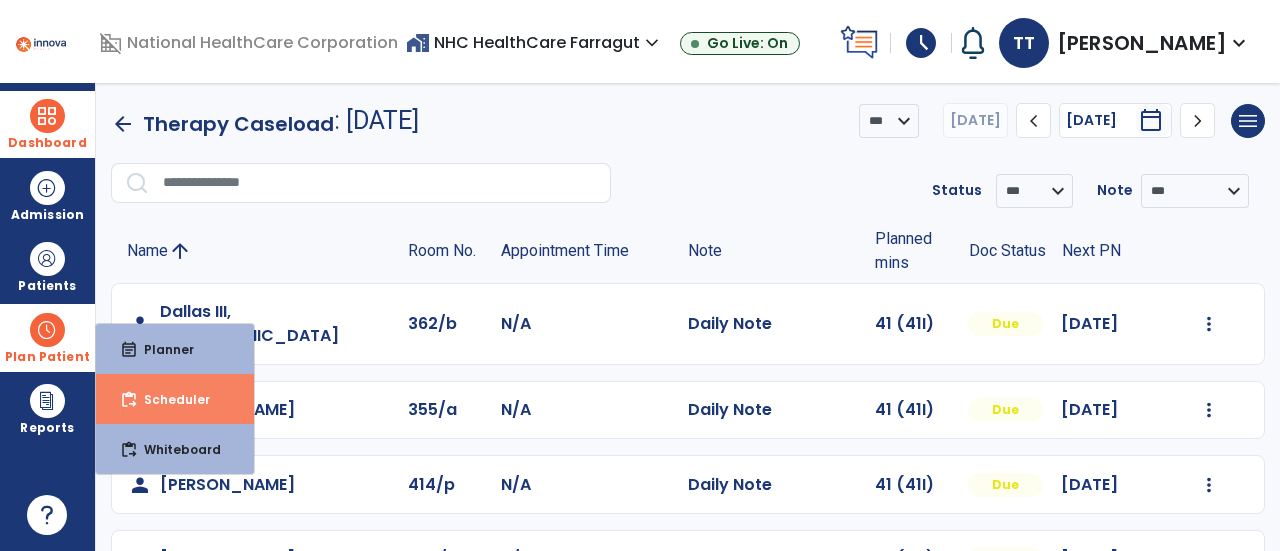 click on "content_paste_go  Scheduler" at bounding box center [175, 399] 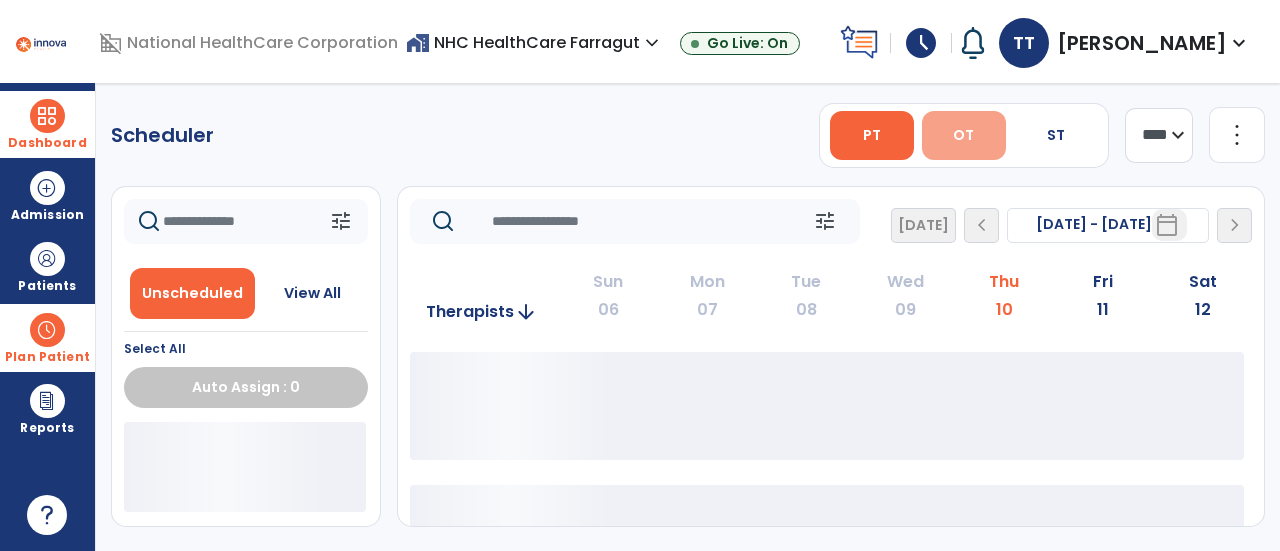 click on "OT" at bounding box center [964, 135] 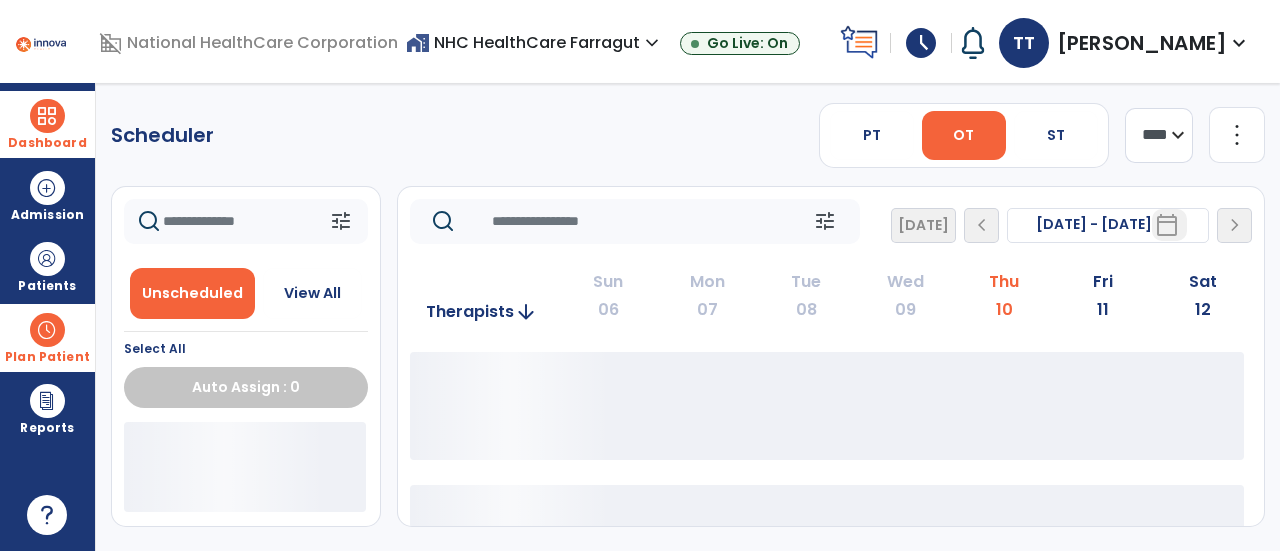 click on "**** ***" 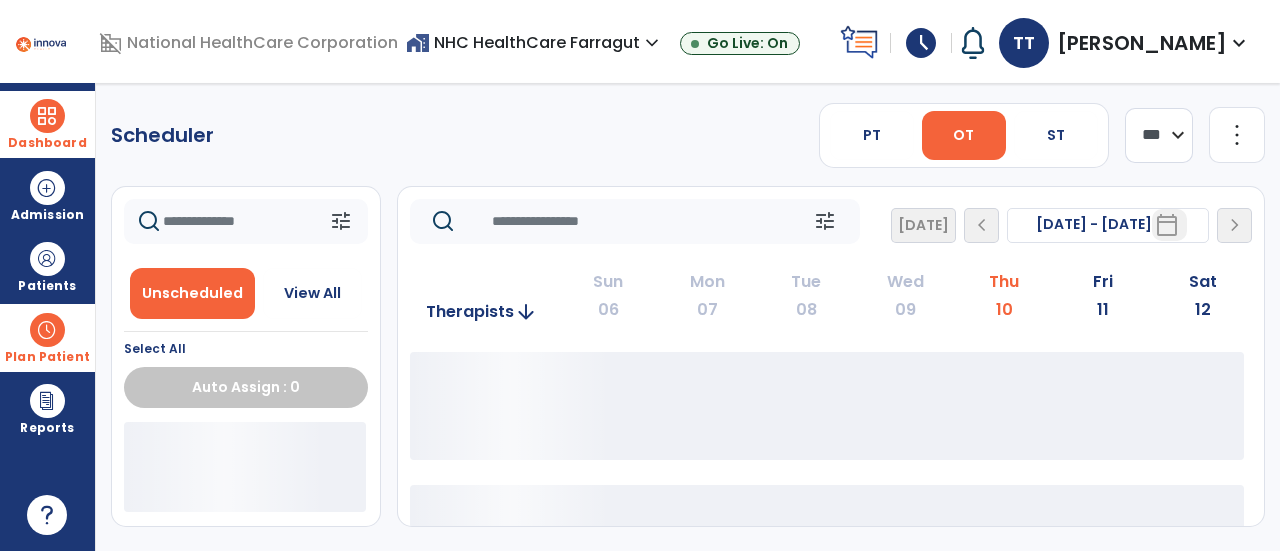 click on "**** ***" 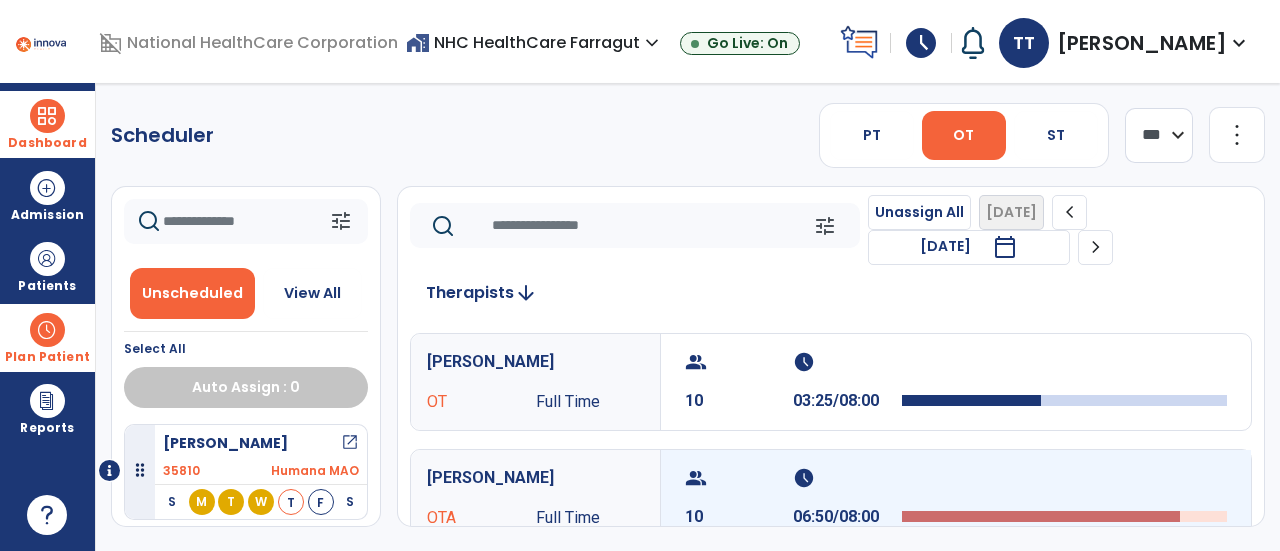click on "schedule" at bounding box center (844, 478) 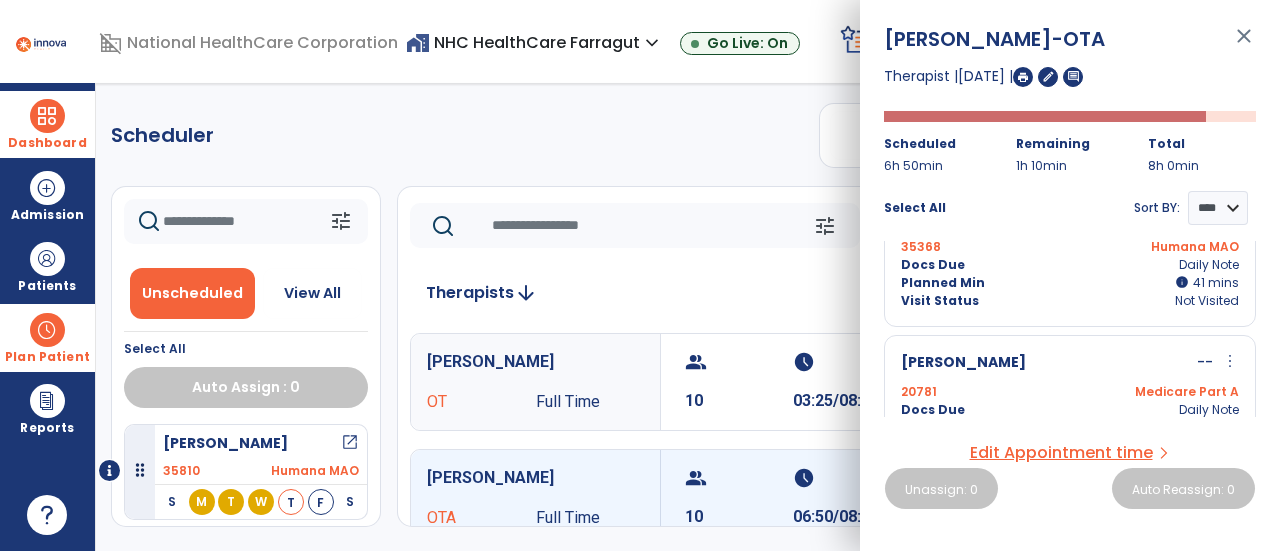 scroll, scrollTop: 1100, scrollLeft: 0, axis: vertical 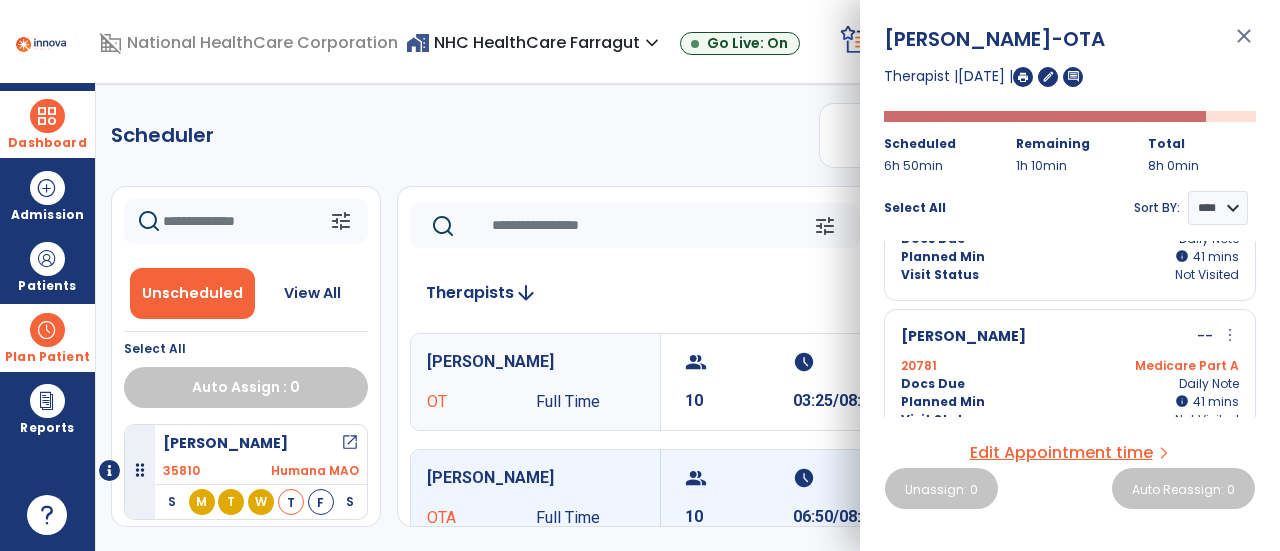 click on "[PERSON_NAME]   --  more_vert  edit   Edit Session   alt_route   Split Minutes  20781 Medicare Part A  Docs Due Daily Note   Planned Min  info   41 I 41 mins  Visit Status  Not Visited" at bounding box center (1070, 377) 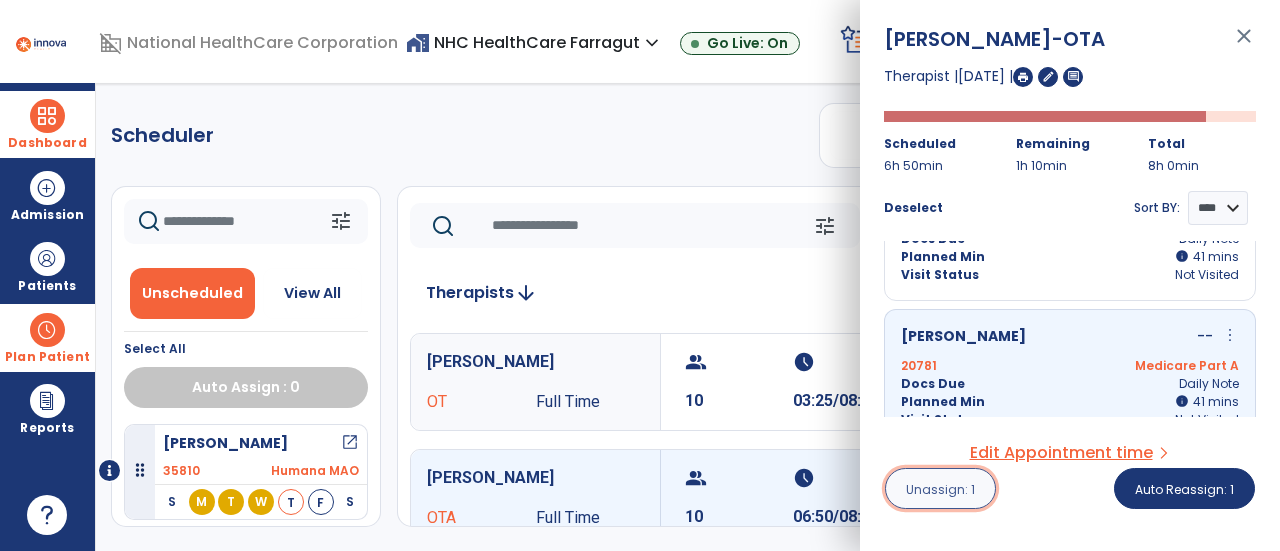 click on "Unassign: 1" at bounding box center [940, 489] 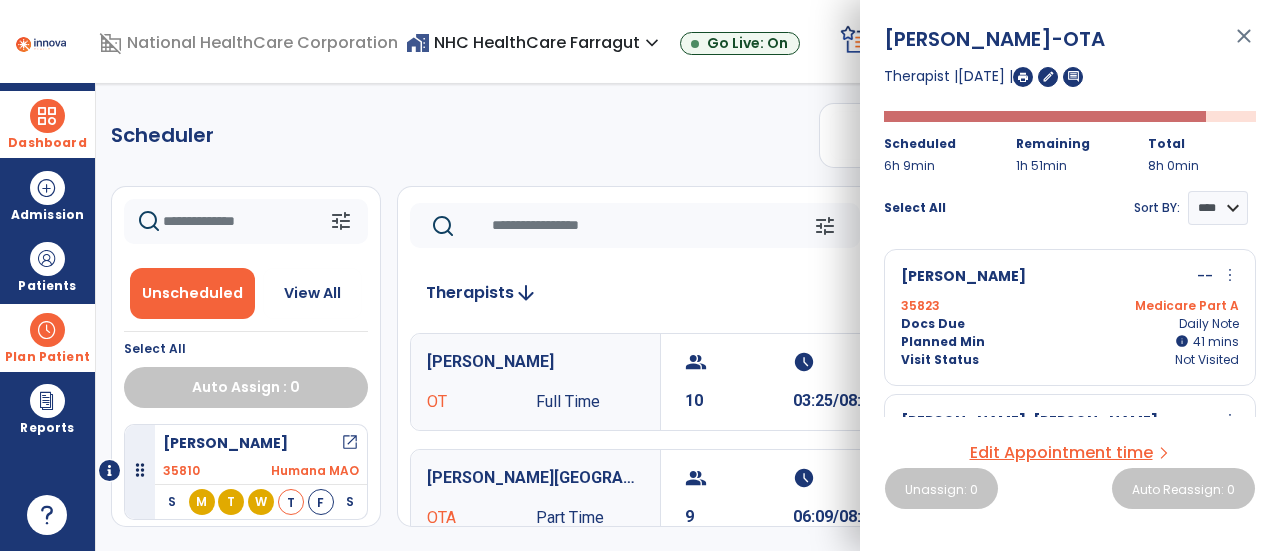 click on "Scheduler   PT   OT   ST  **** *** more_vert  Manage Labor   View All Therapists   Print" 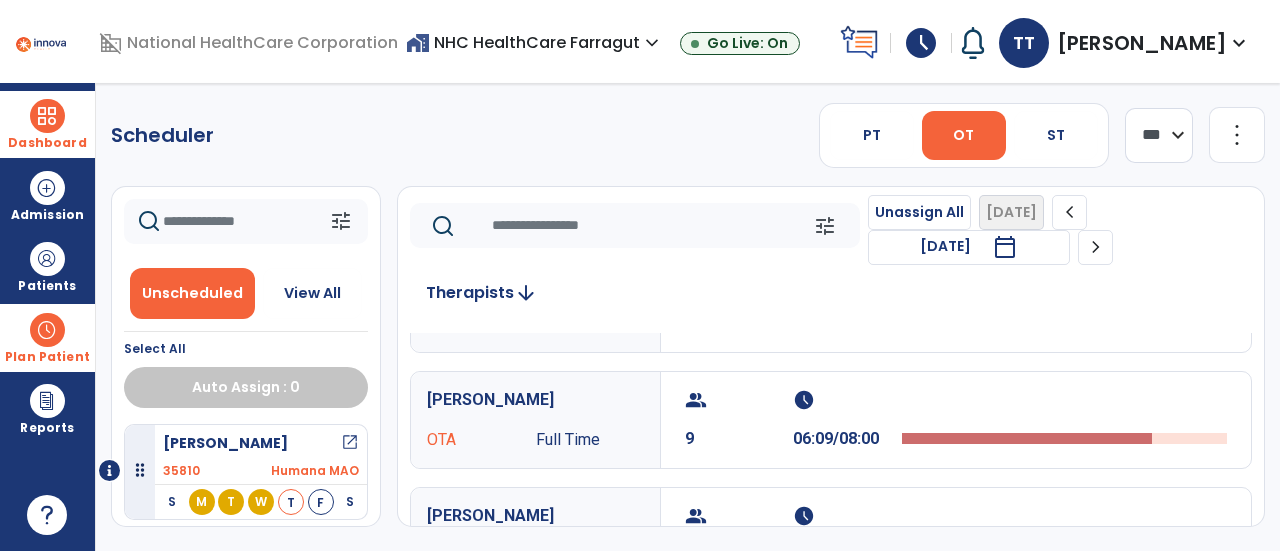 scroll, scrollTop: 200, scrollLeft: 0, axis: vertical 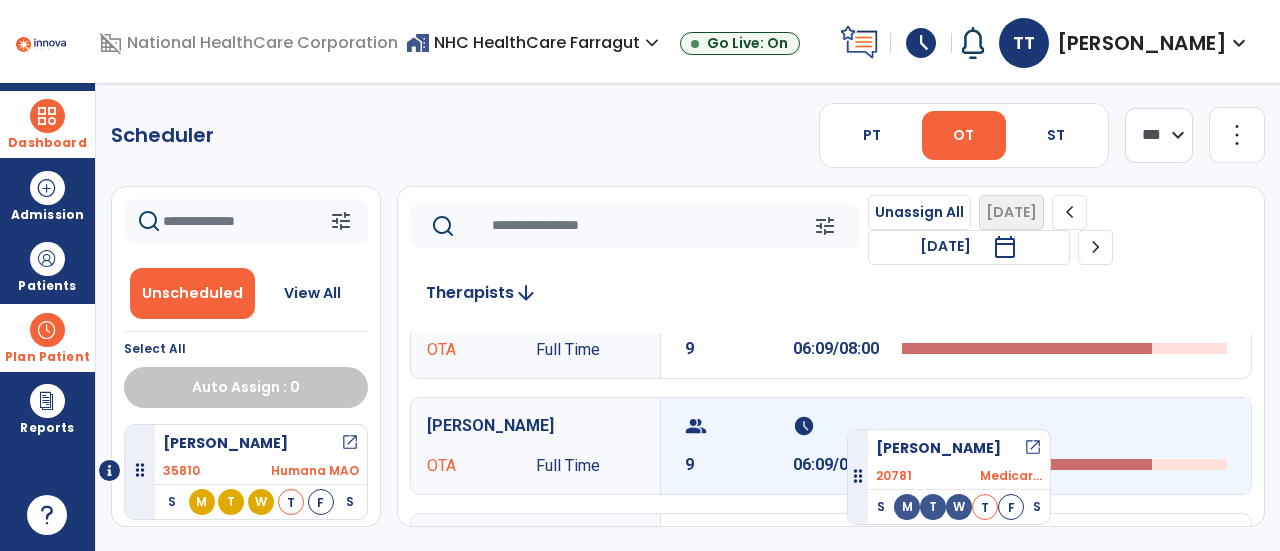 drag, startPoint x: 247, startPoint y: 462, endPoint x: 847, endPoint y: 421, distance: 601.39923 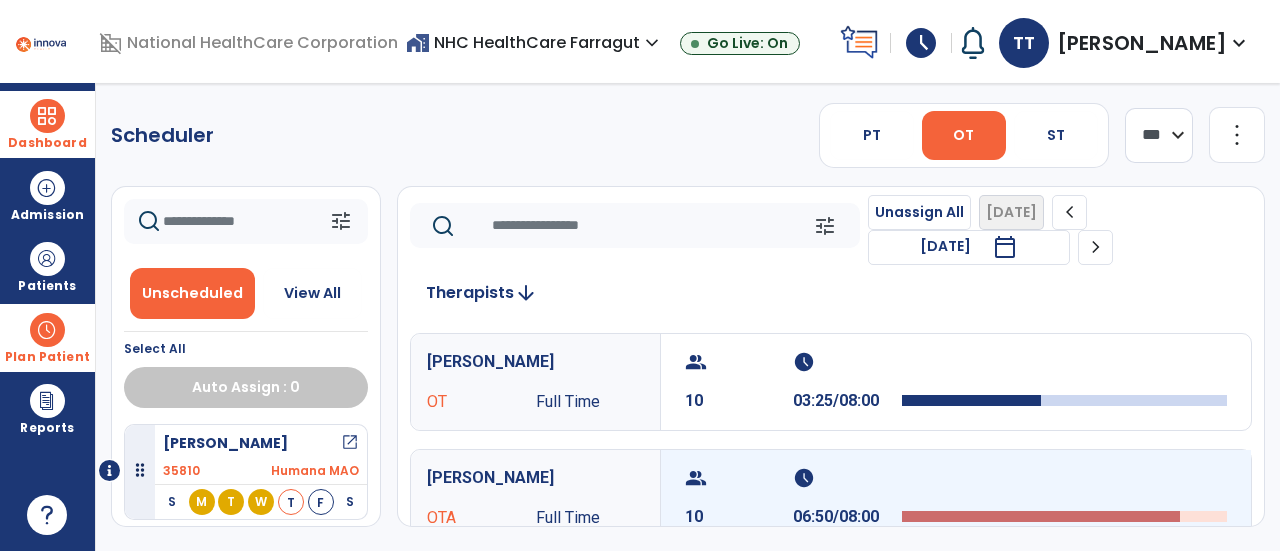 scroll, scrollTop: 100, scrollLeft: 0, axis: vertical 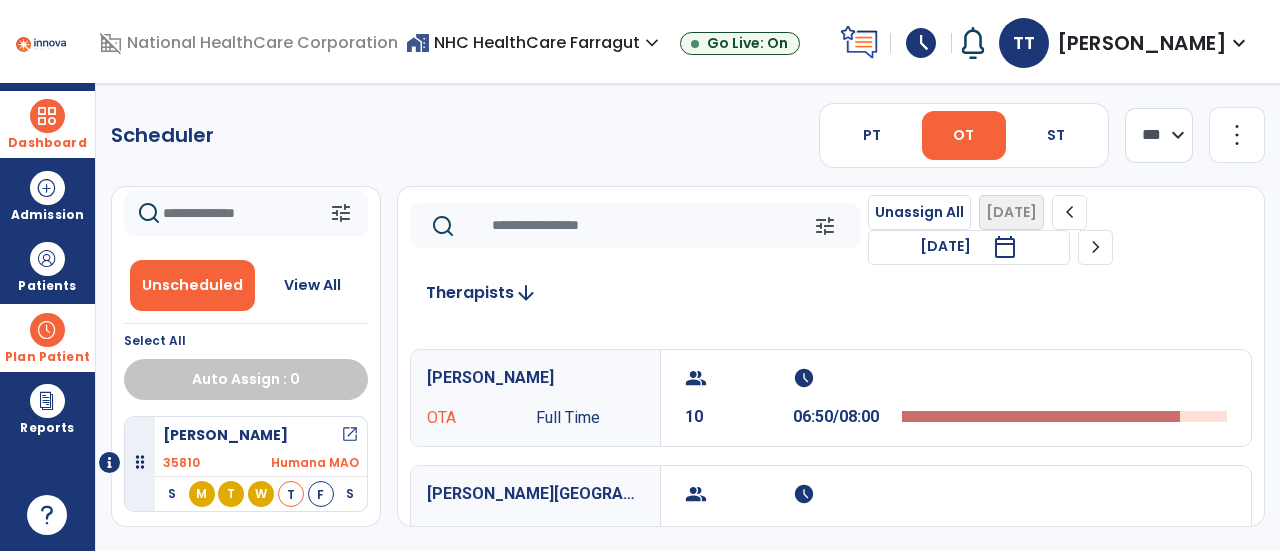 click on "Dashboard" at bounding box center (47, 143) 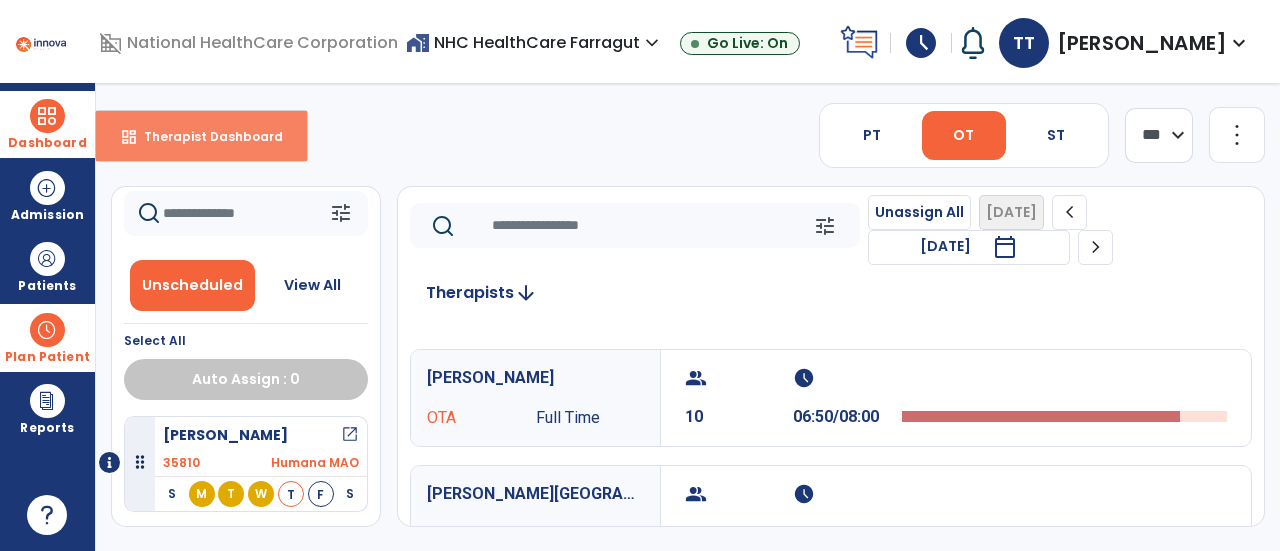 click on "dashboard  Therapist Dashboard" at bounding box center (201, 136) 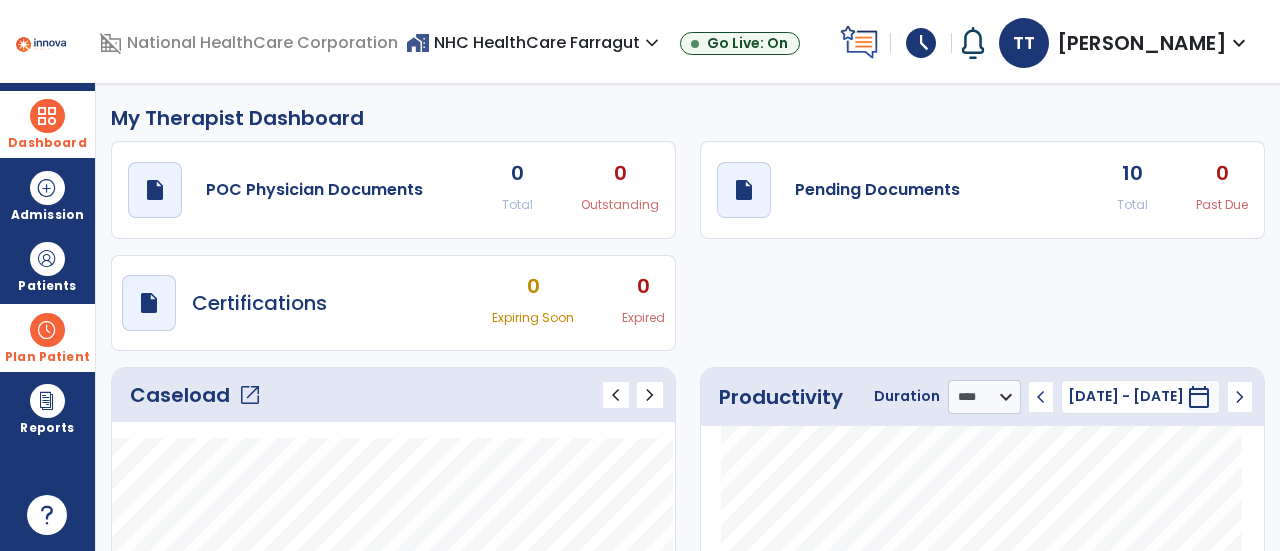 click on "Caseload   open_in_new" 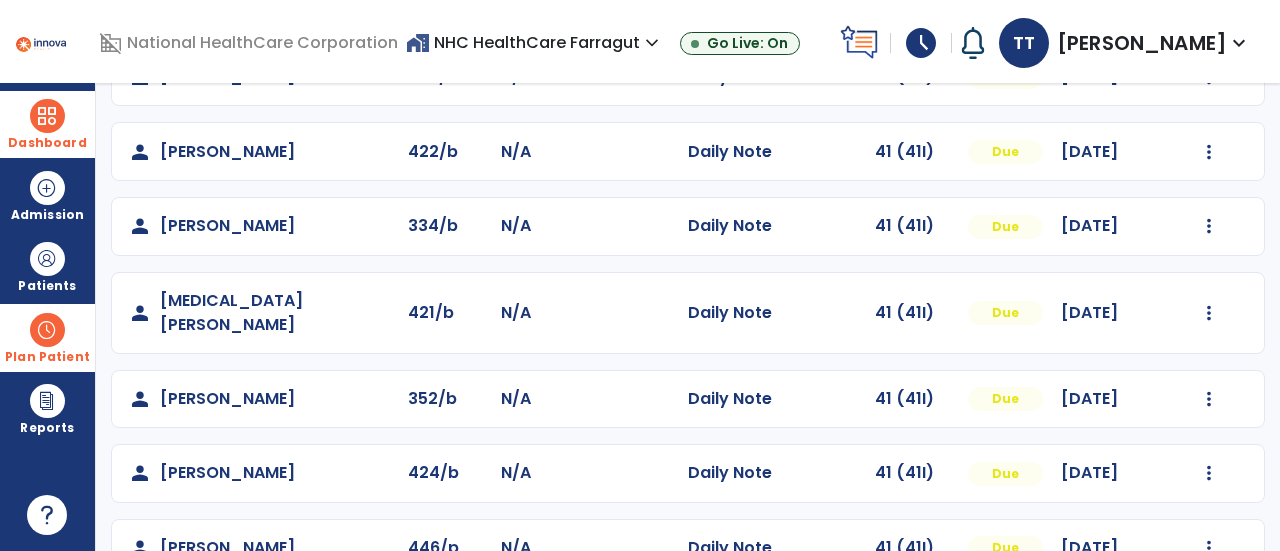 scroll, scrollTop: 0, scrollLeft: 0, axis: both 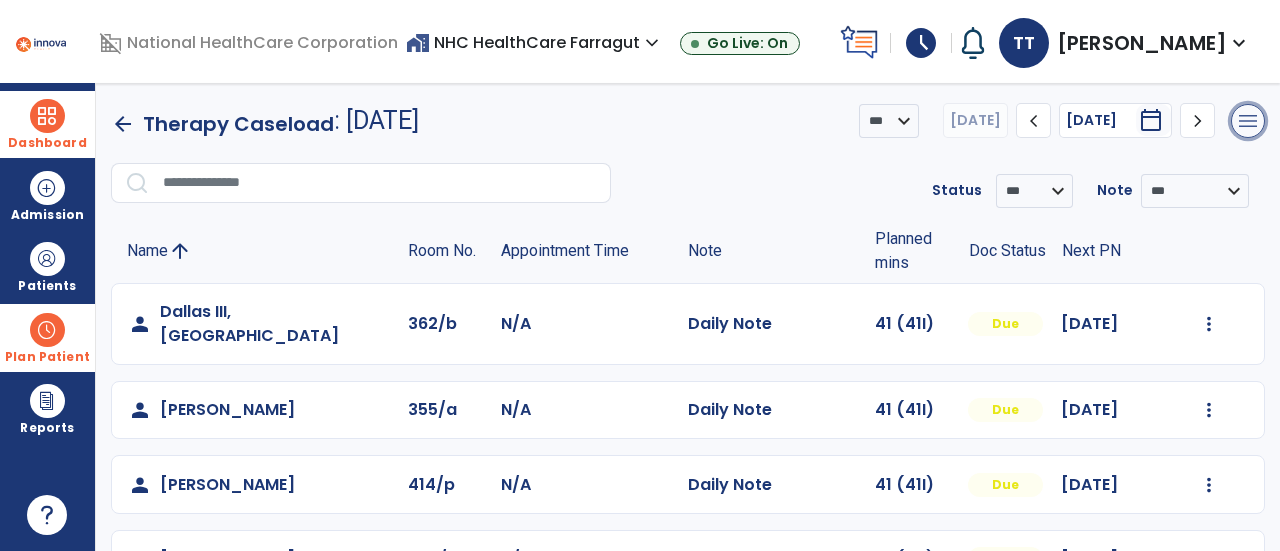 click on "menu" at bounding box center (1248, 121) 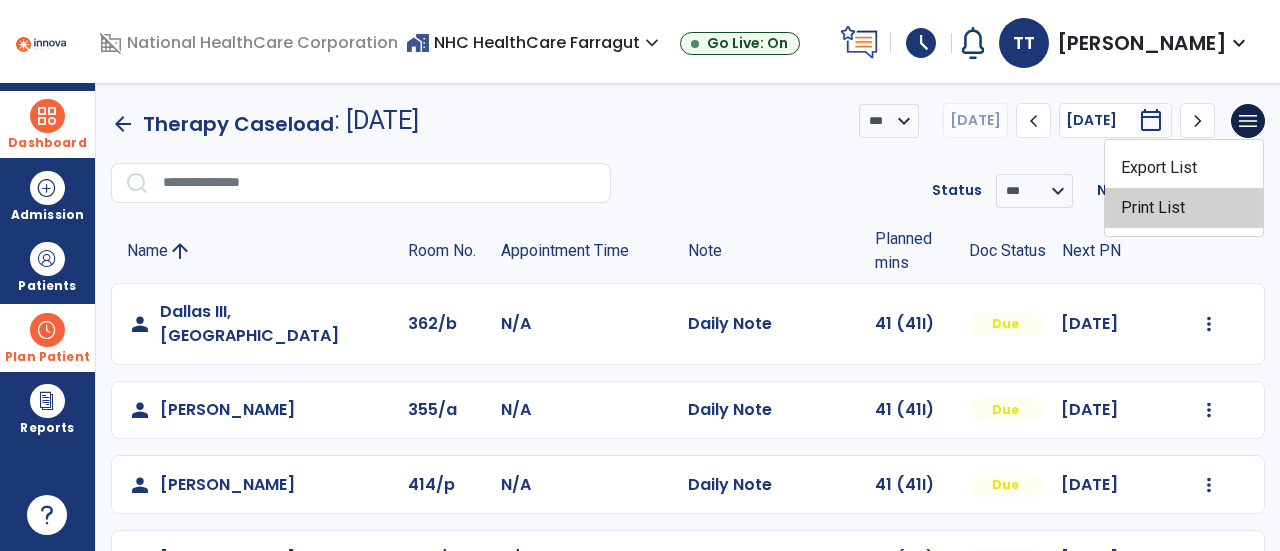 click on "Print List" 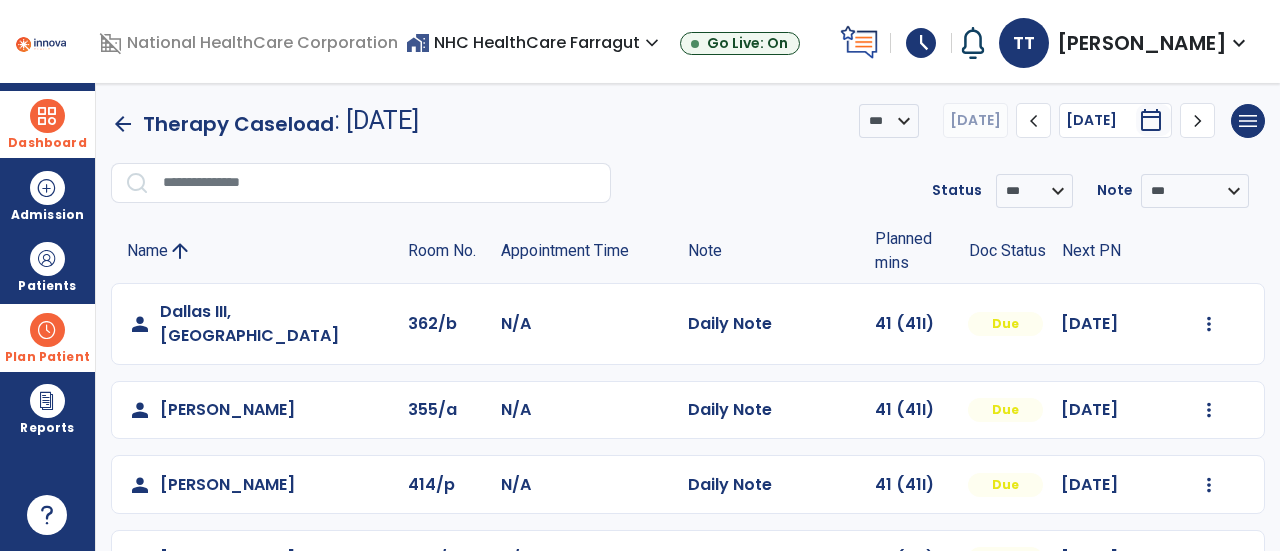 click on "**********" 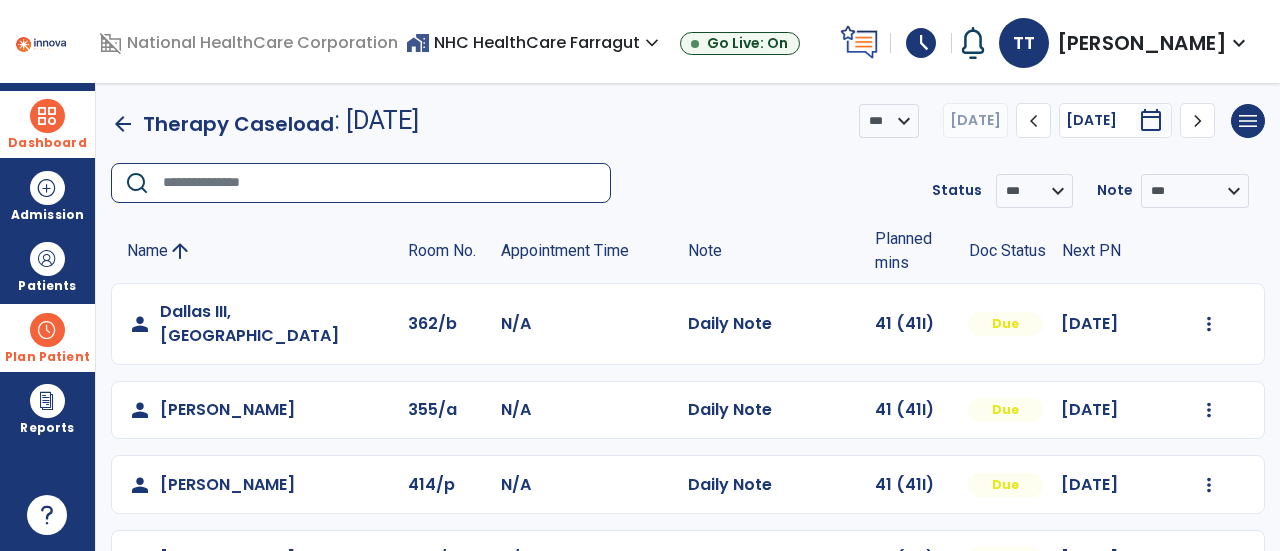 click 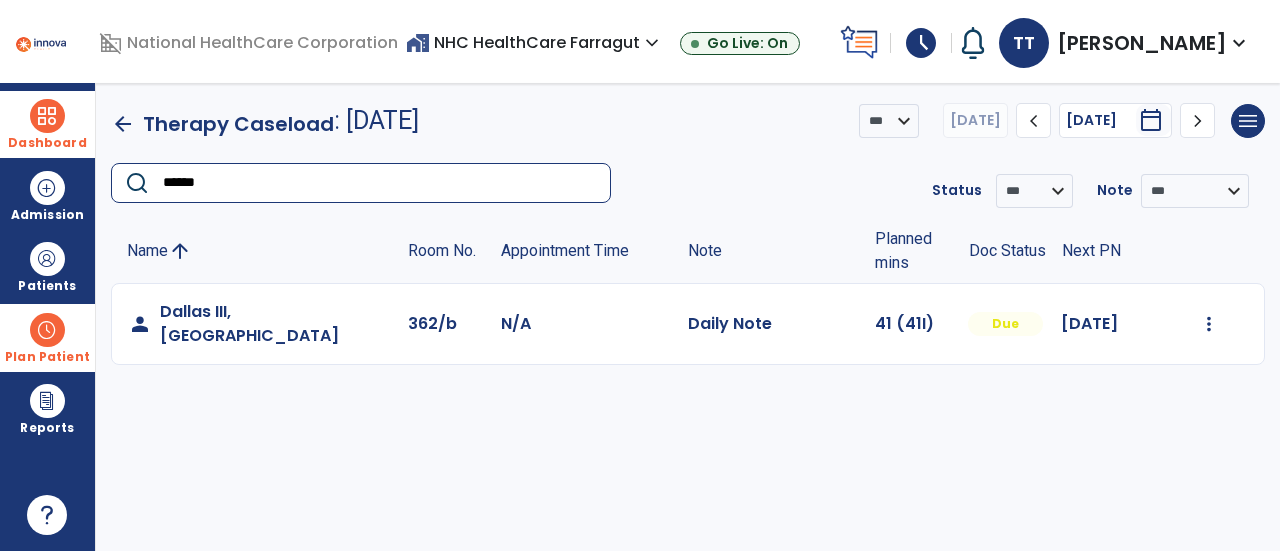 type on "******" 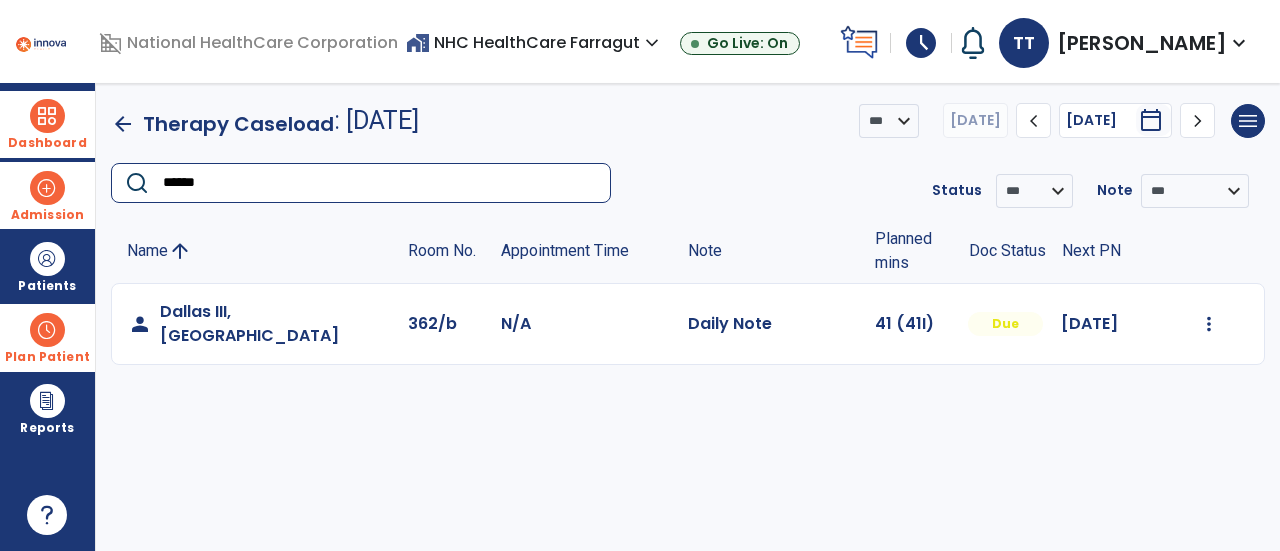 drag, startPoint x: 231, startPoint y: 182, endPoint x: 4, endPoint y: 173, distance: 227.17834 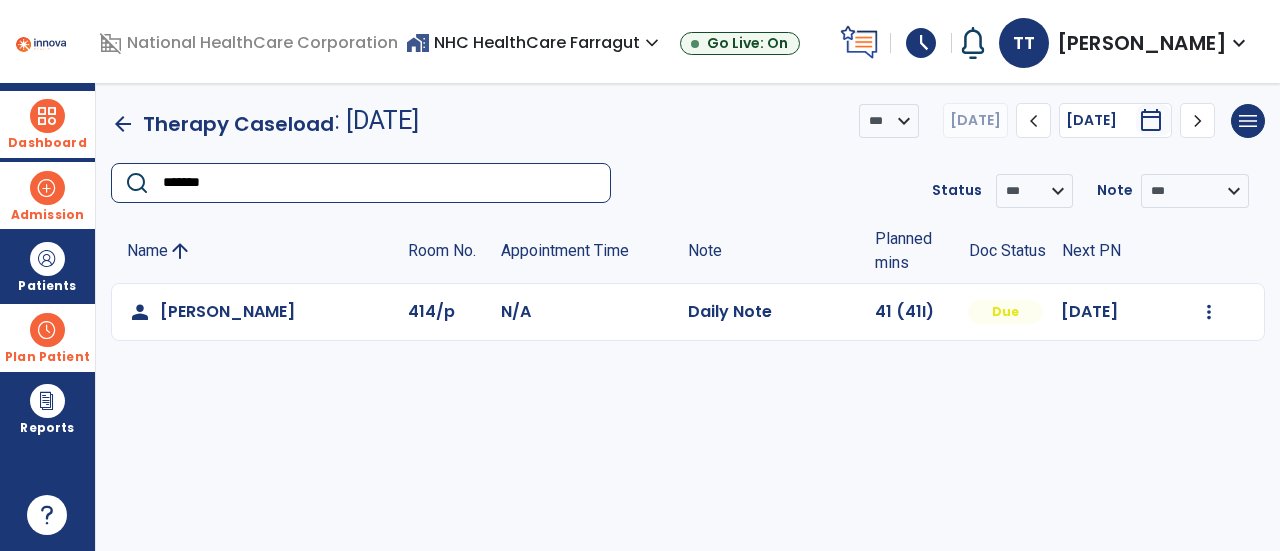 drag, startPoint x: 240, startPoint y: 187, endPoint x: 26, endPoint y: 184, distance: 214.02103 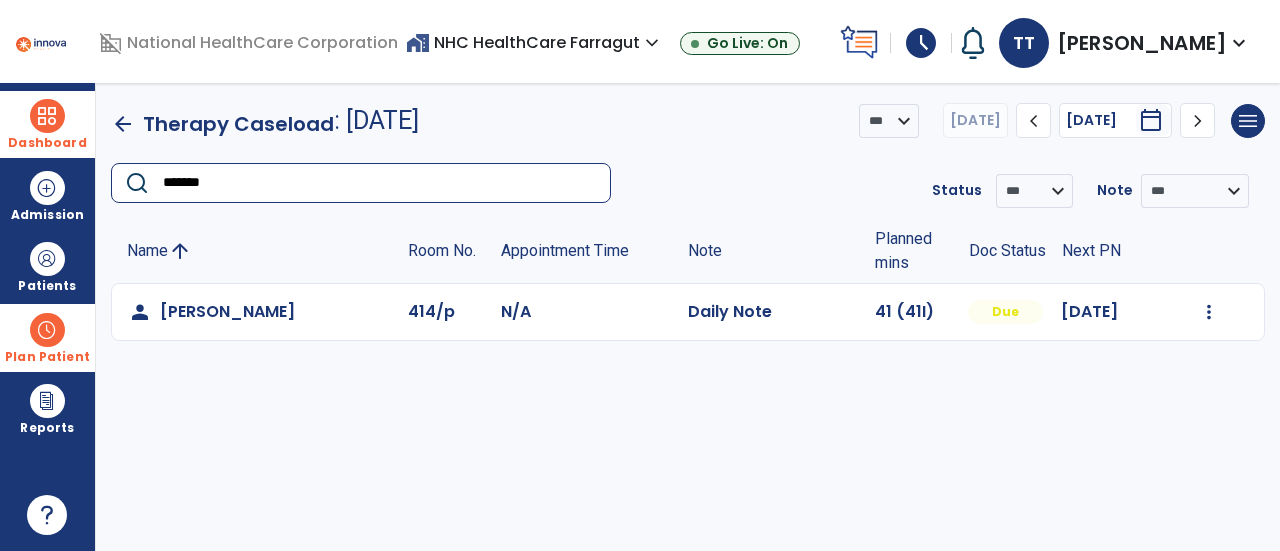 type on "*******" 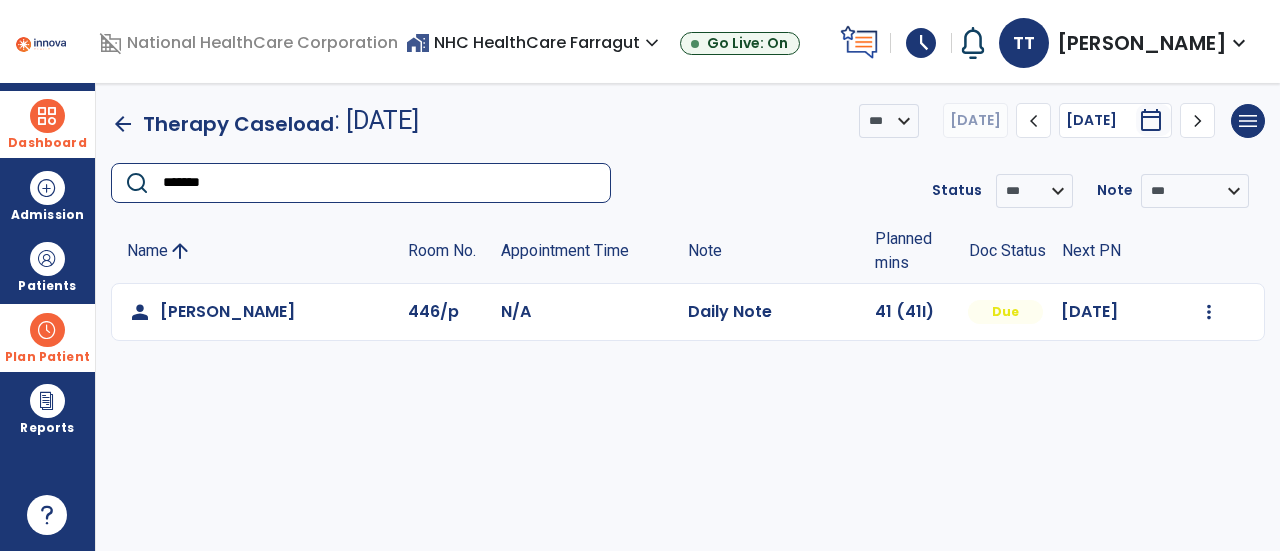 type on "*******" 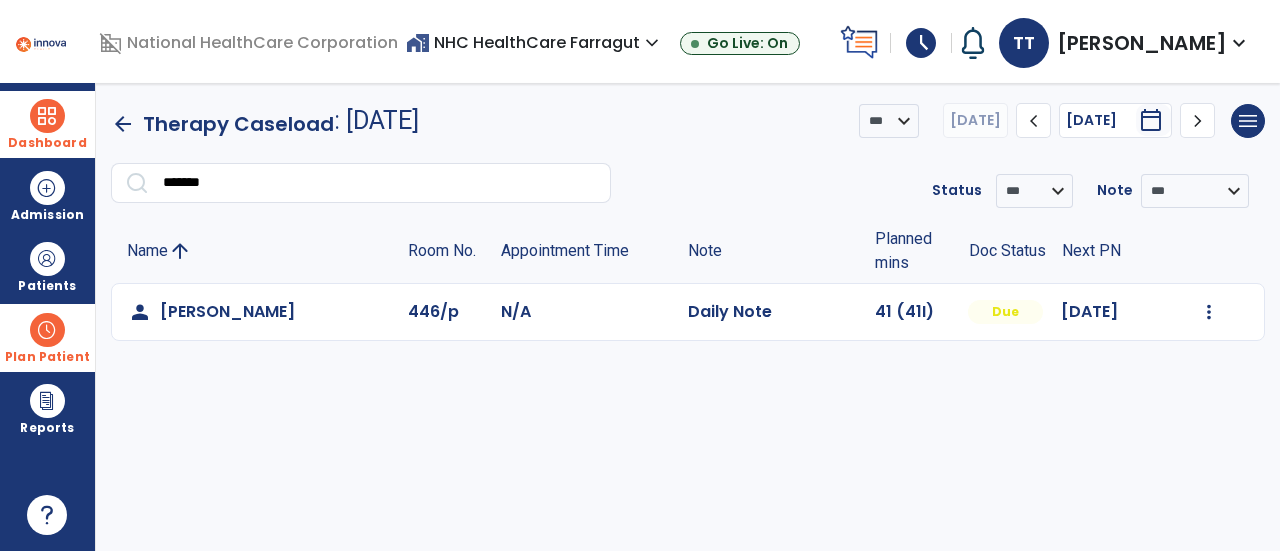 click on "Daily Note" 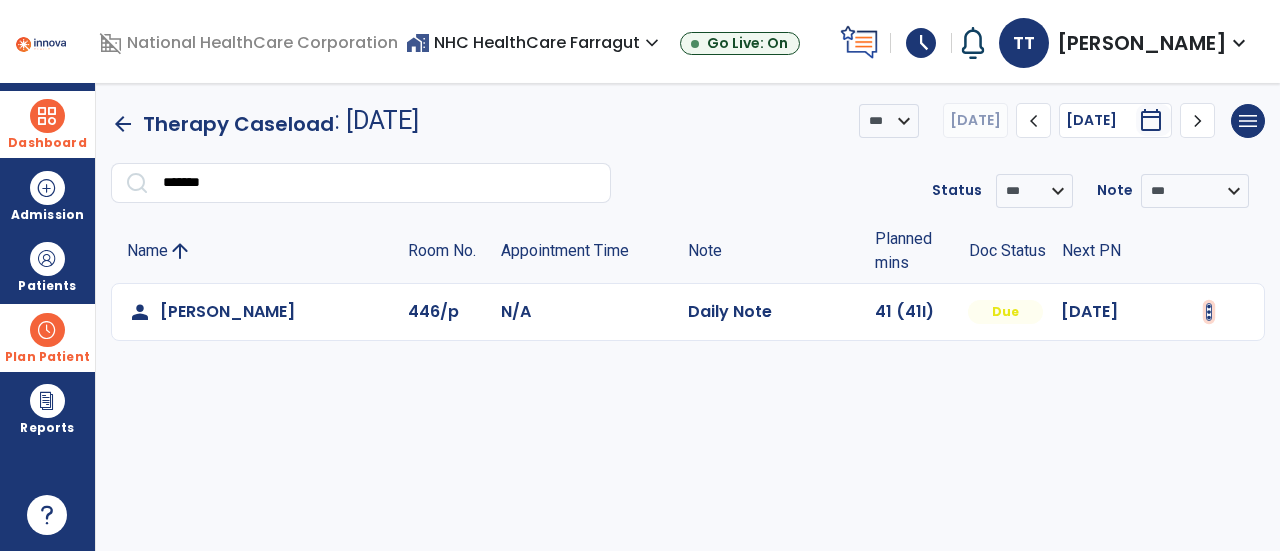 click at bounding box center [1209, 312] 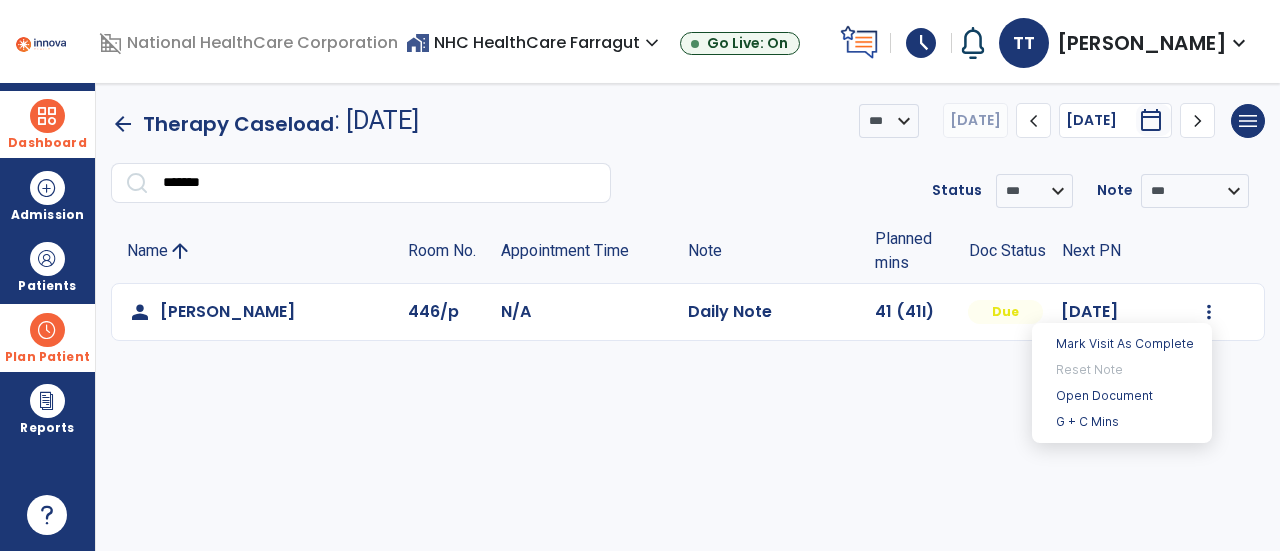 click on "**********" at bounding box center (688, 317) 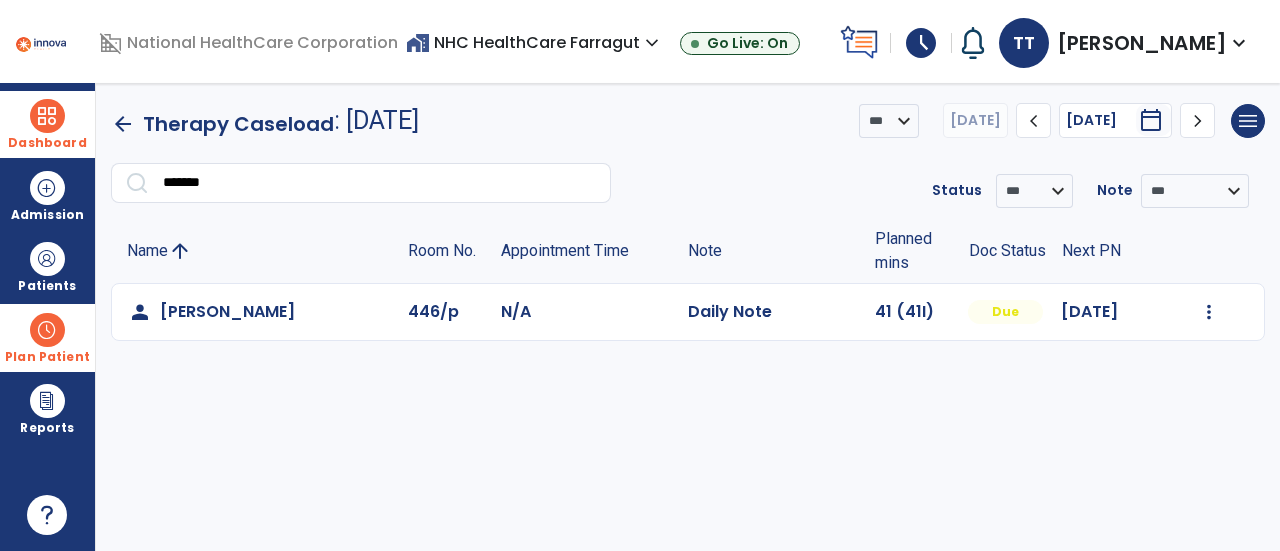 click on "[PERSON_NAME]" 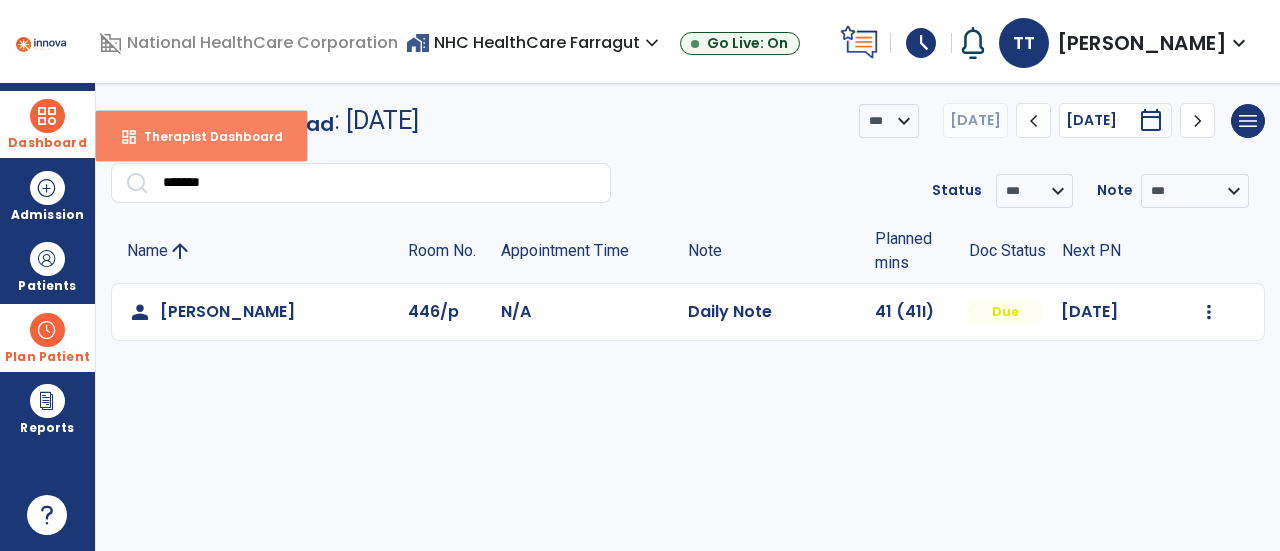 click on "Therapist Dashboard" at bounding box center (205, 136) 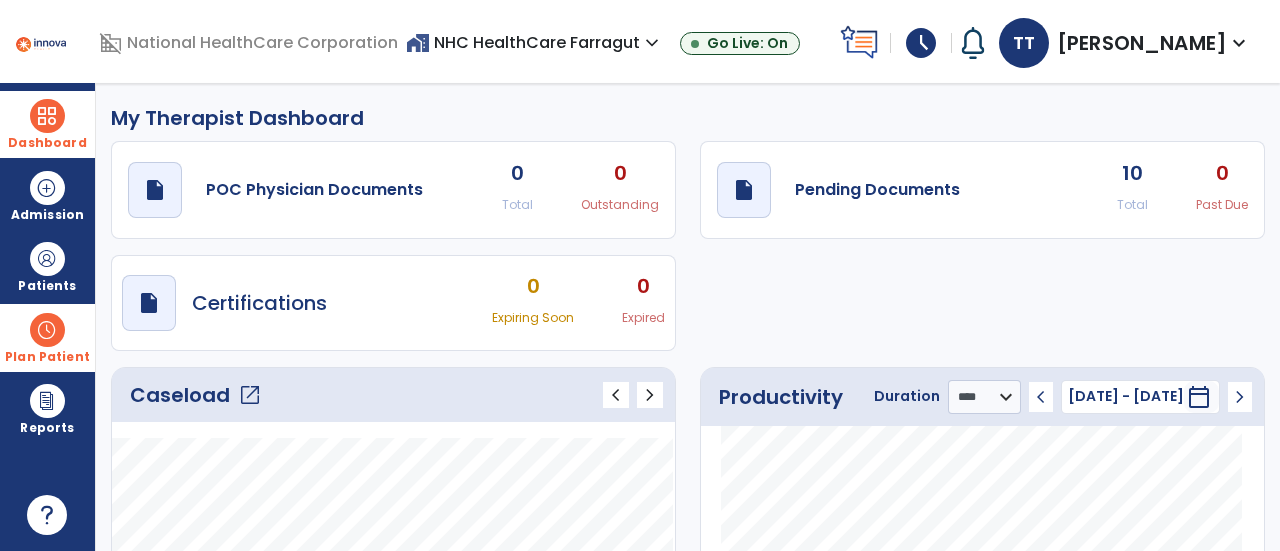 click on "Caseload   open_in_new" 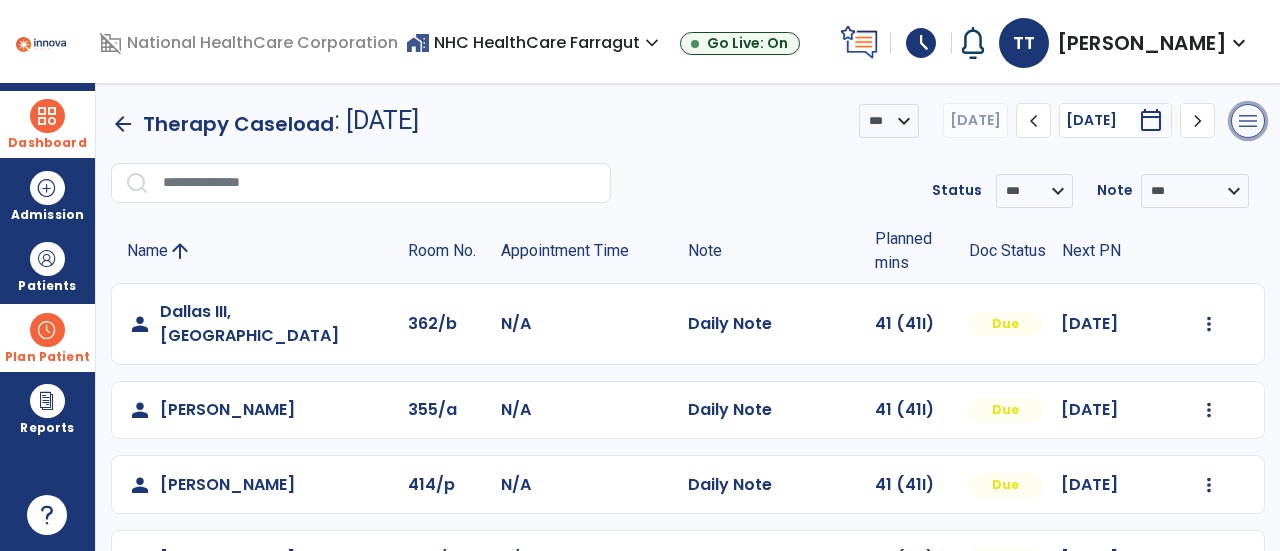 click on "menu" at bounding box center [1248, 121] 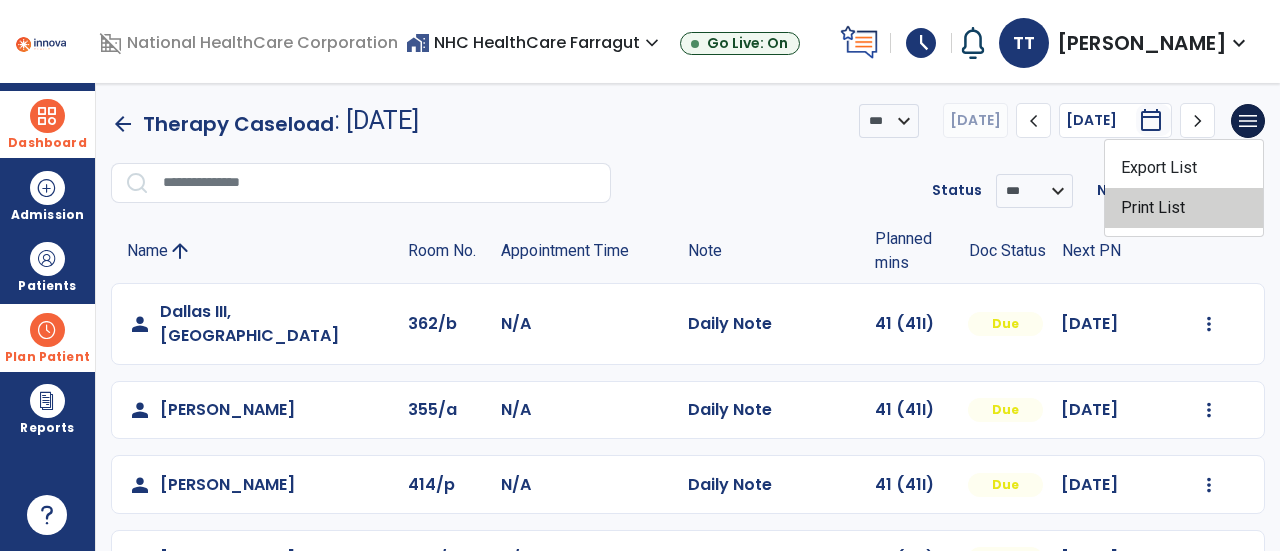 click on "Print List" 